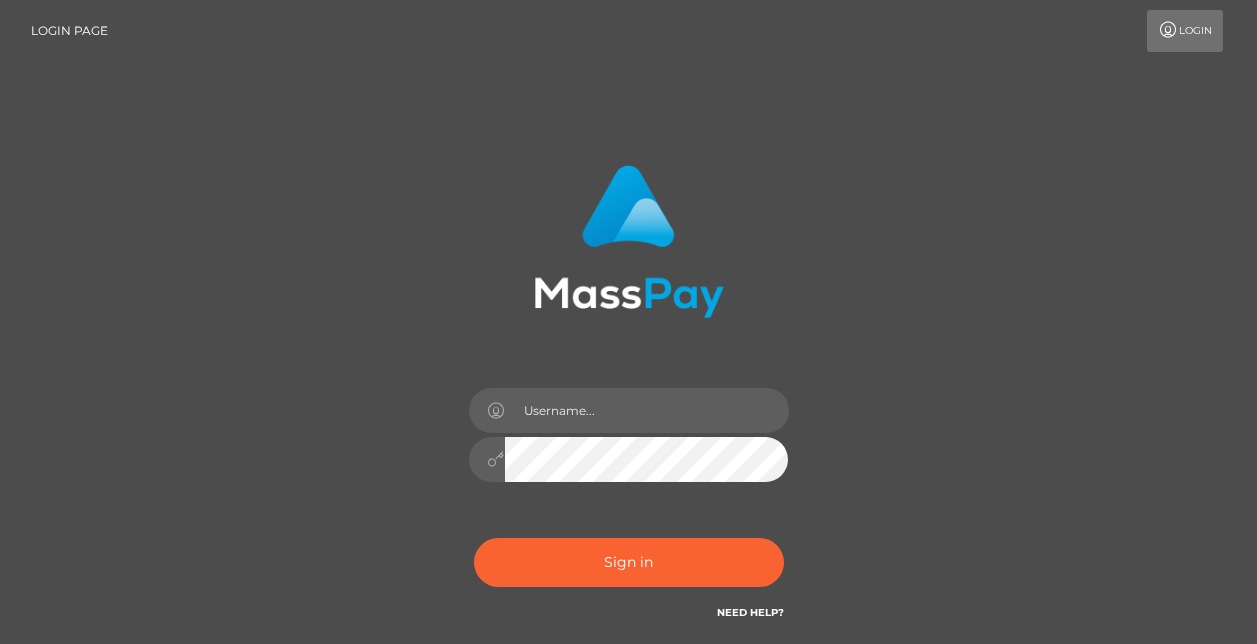 scroll, scrollTop: 0, scrollLeft: 0, axis: both 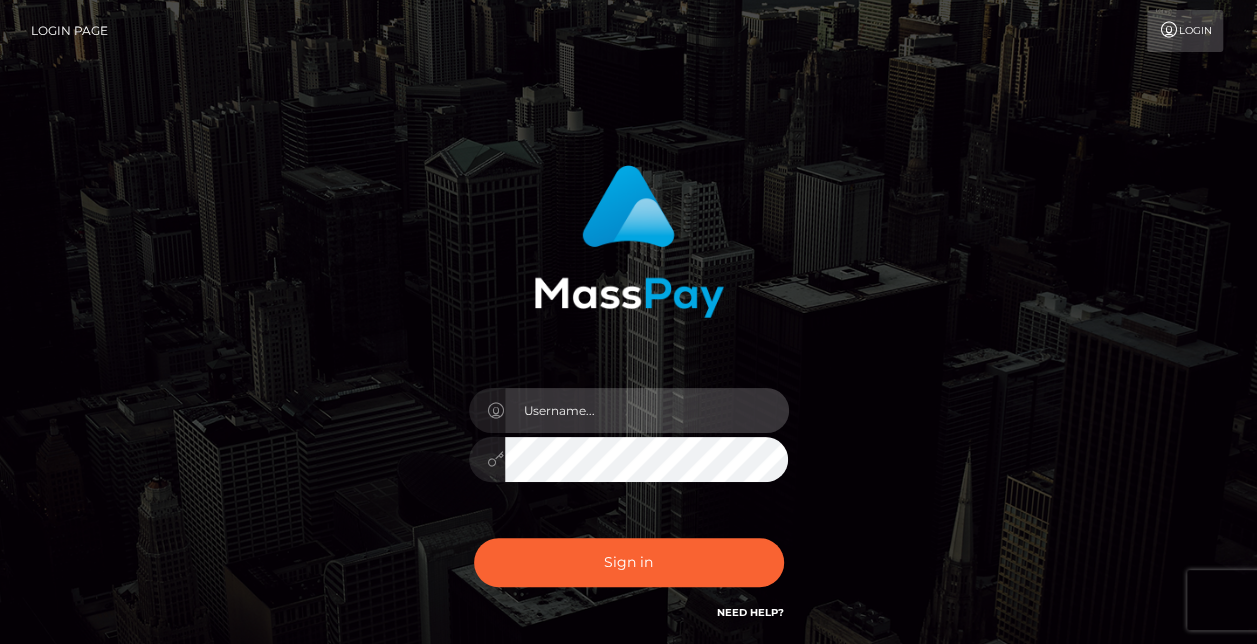 type on "[PERSON_NAME].Jackpota" 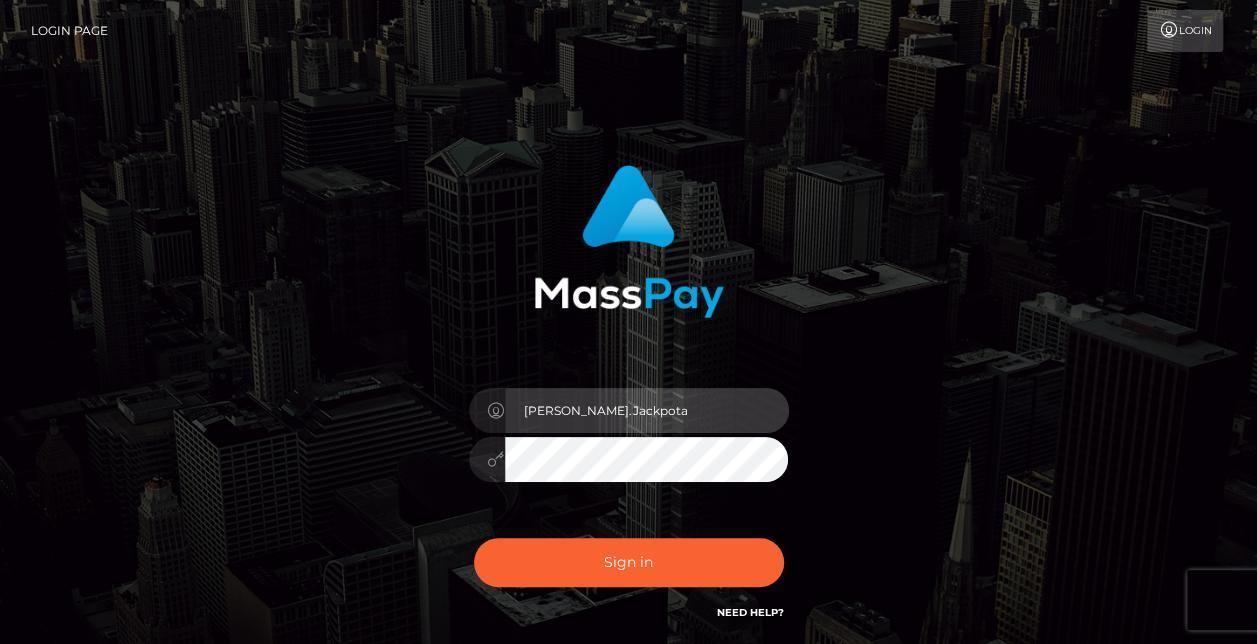click on "Caroline.Jackpota" at bounding box center (647, 410) 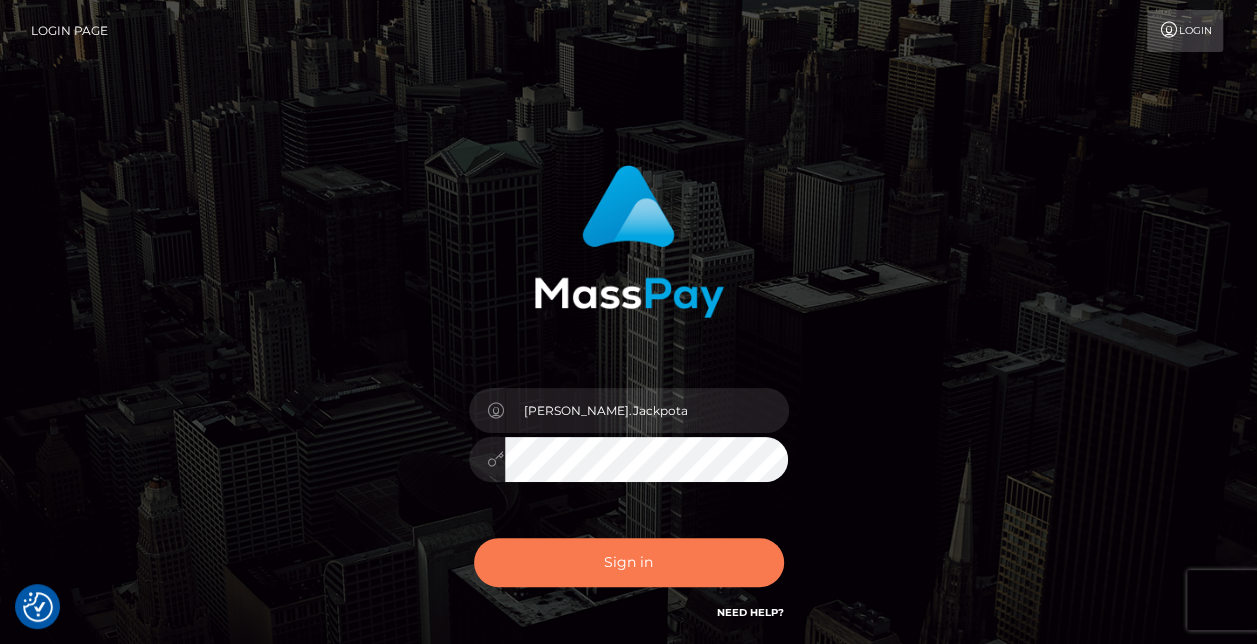 click on "Sign in" at bounding box center [629, 562] 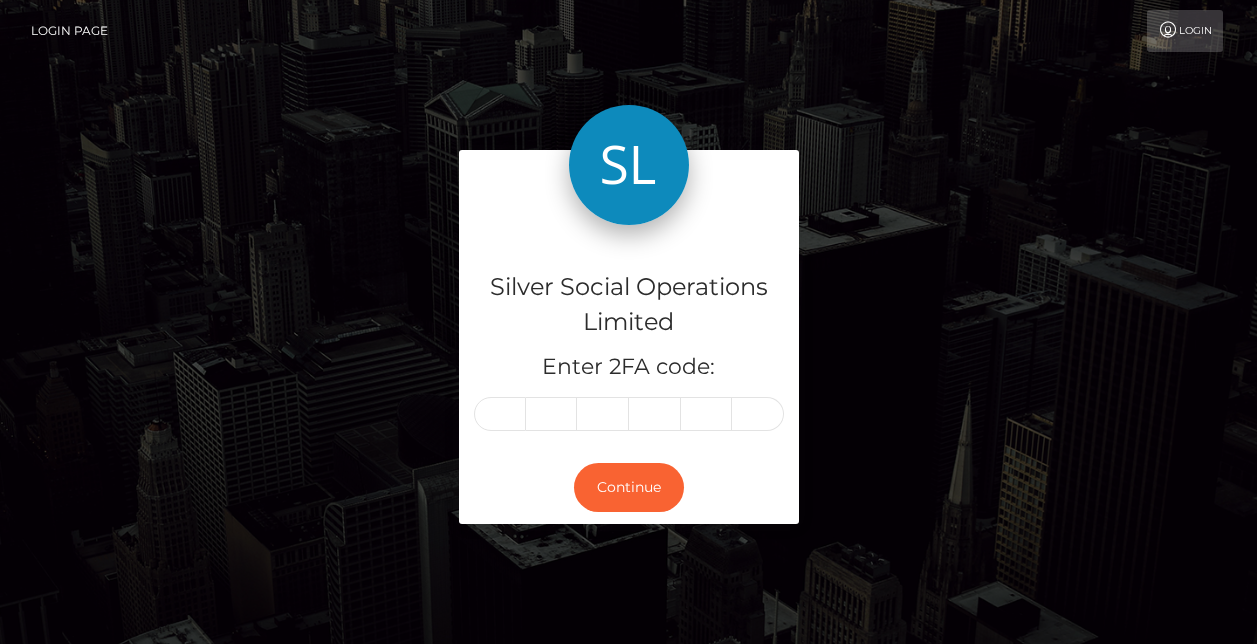 scroll, scrollTop: 0, scrollLeft: 0, axis: both 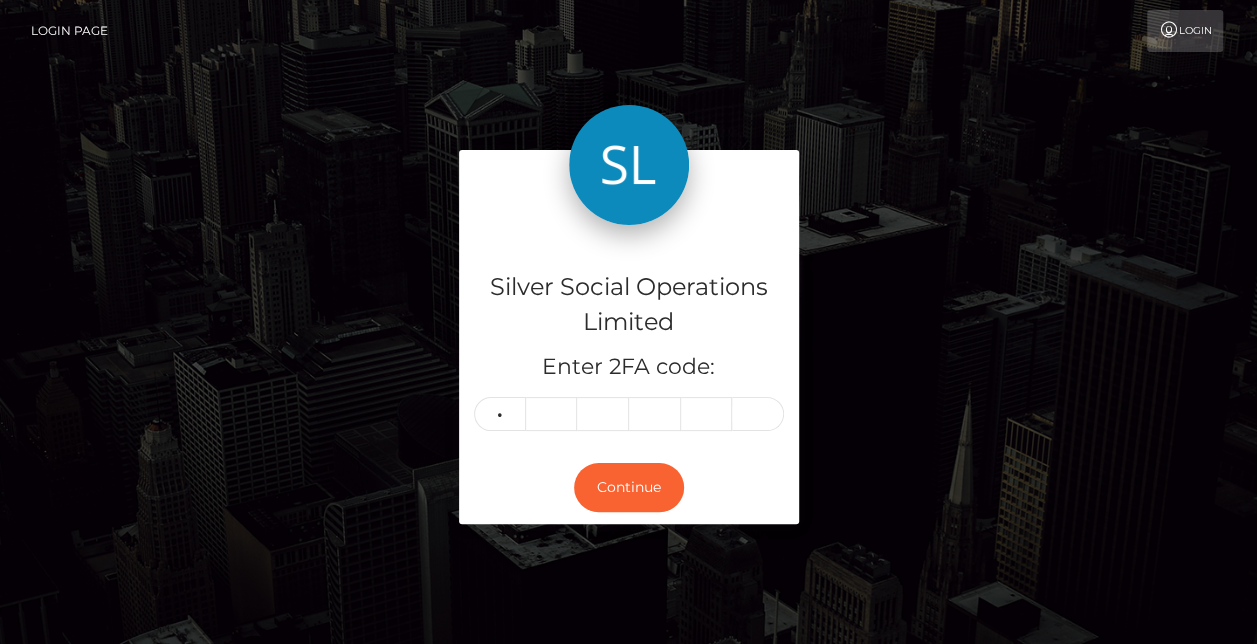 type on "6" 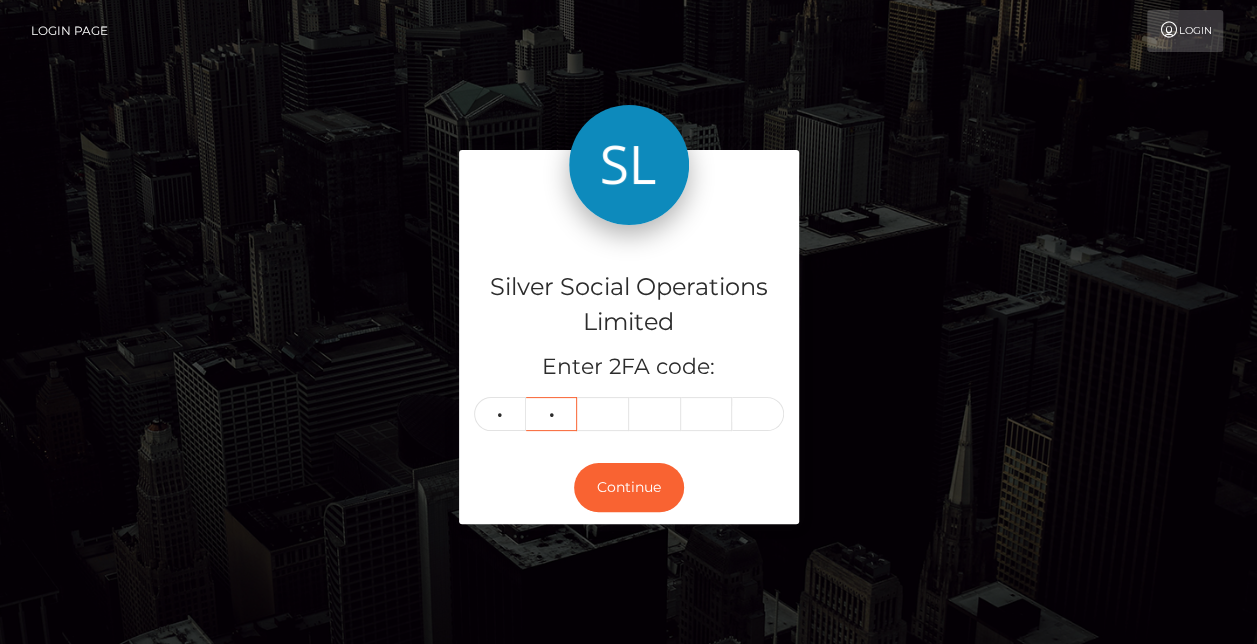 type on "4" 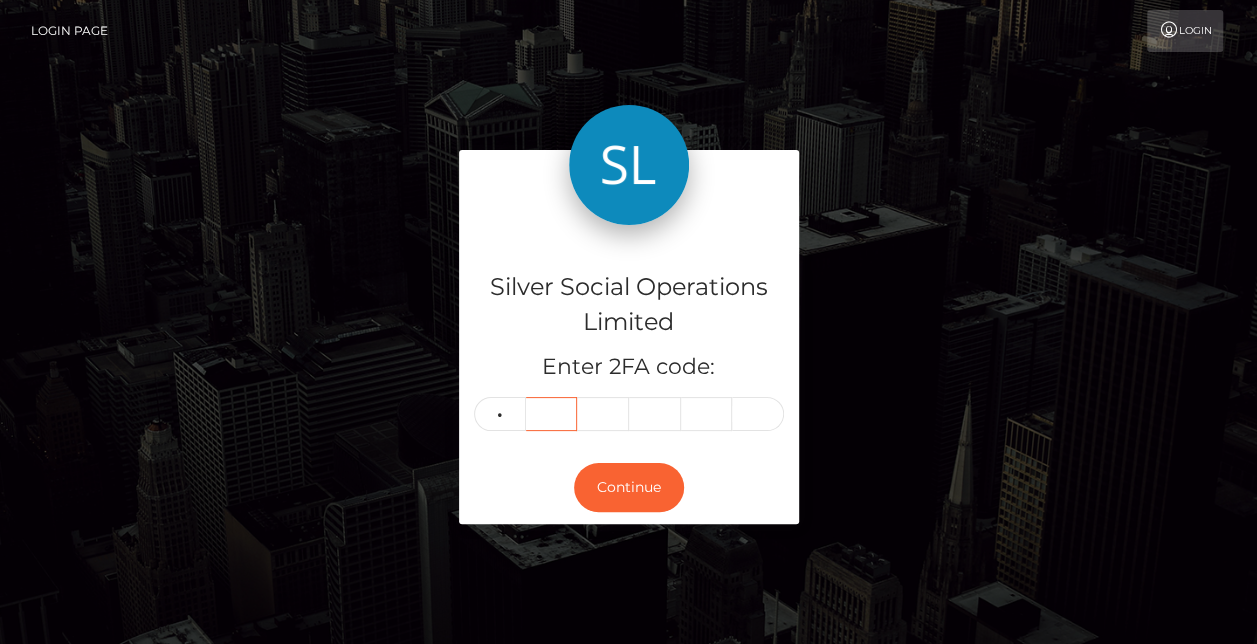 type 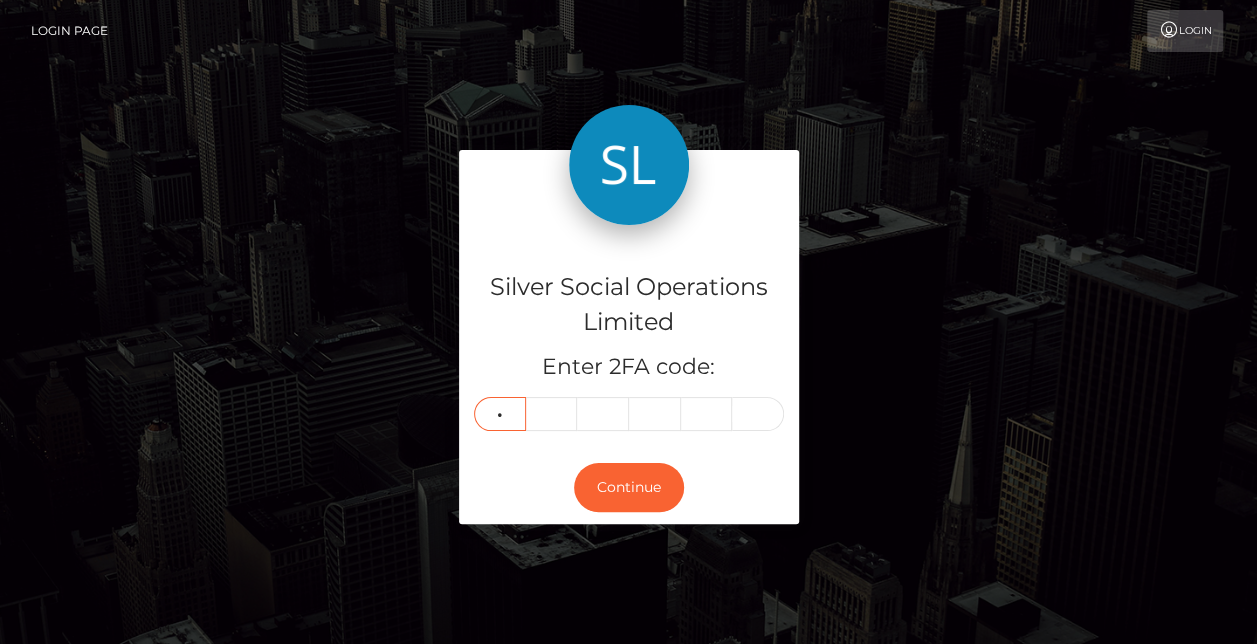 type on "3" 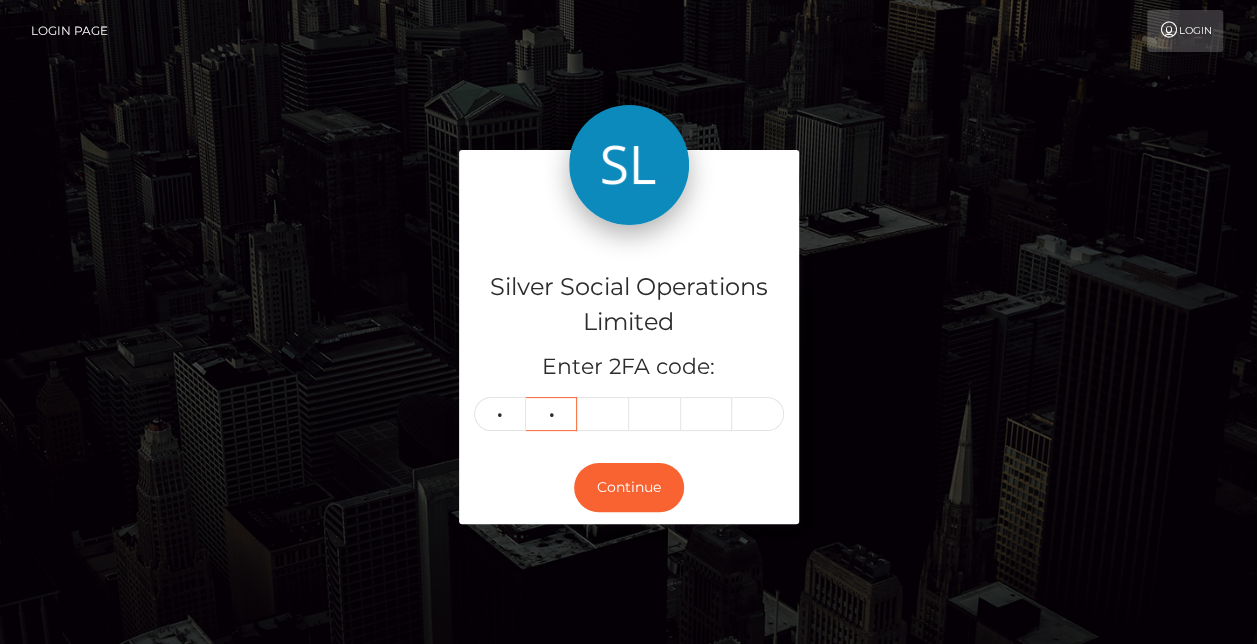 type on "3" 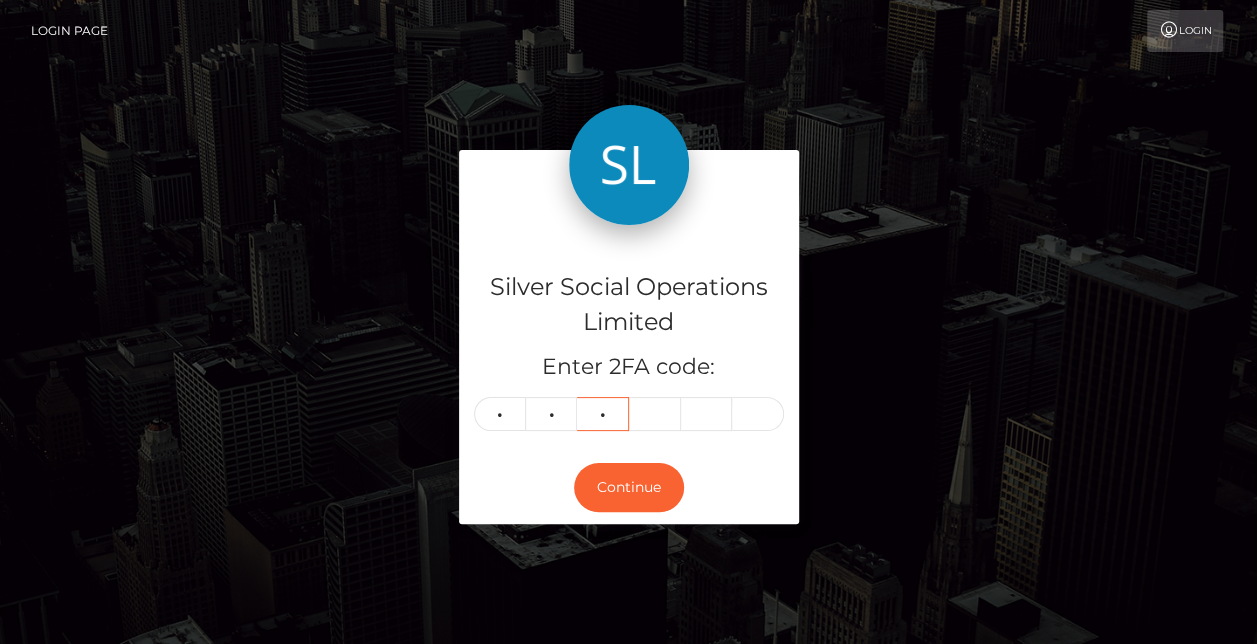 type on "7" 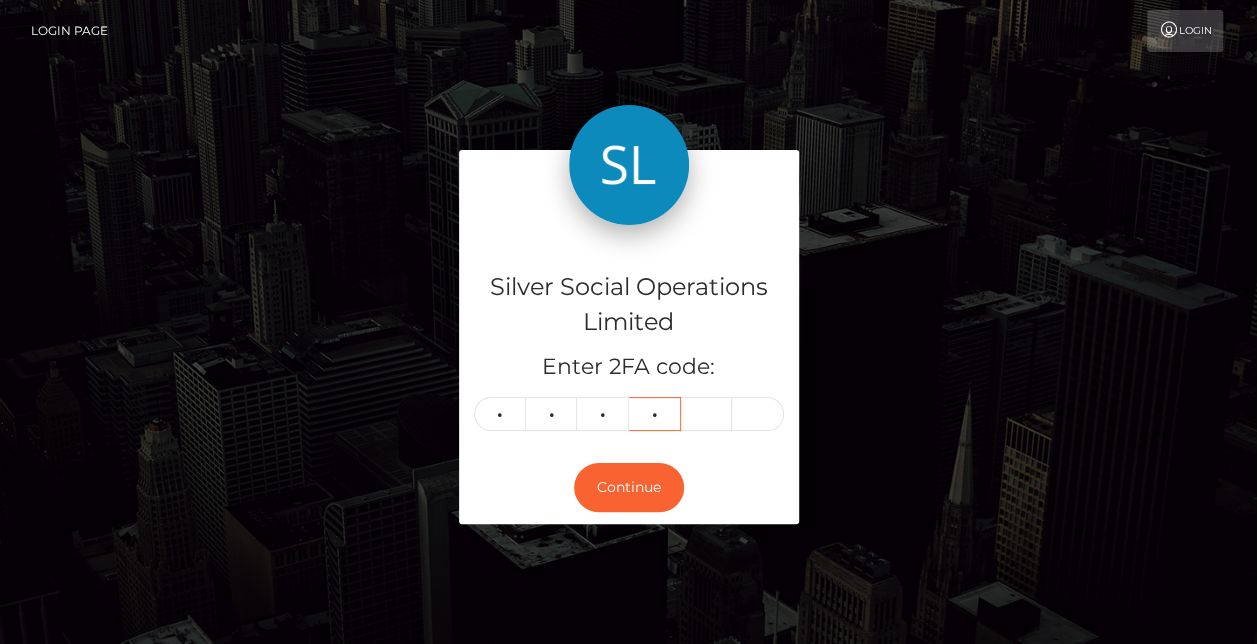 type on "0" 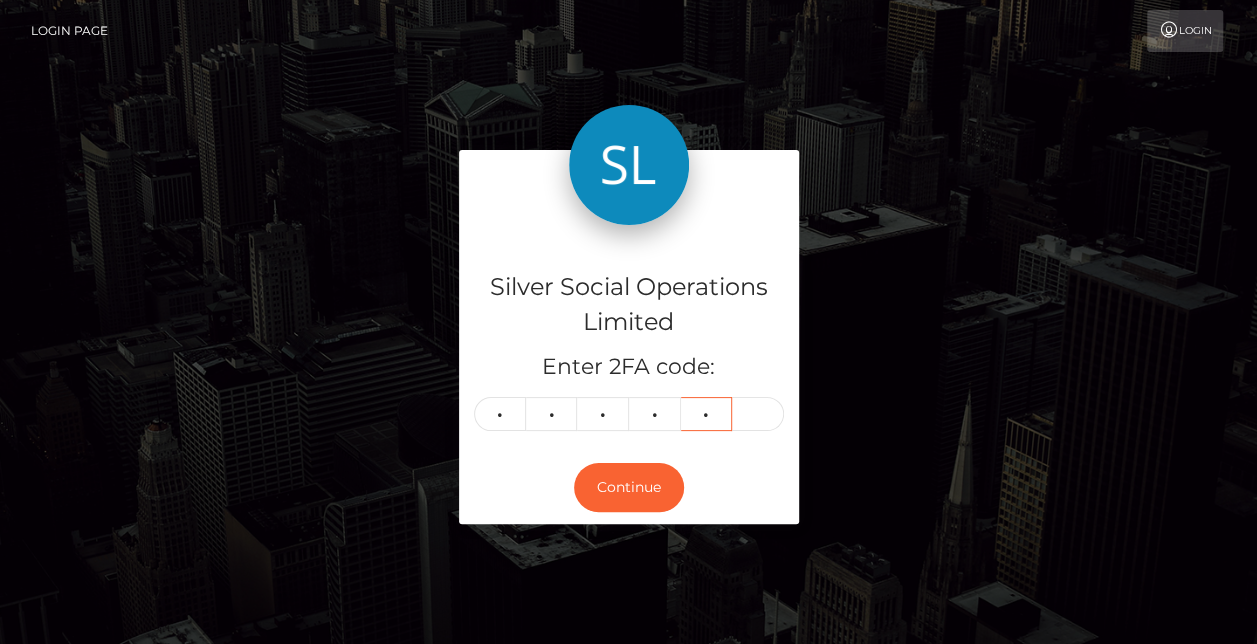 type on "9" 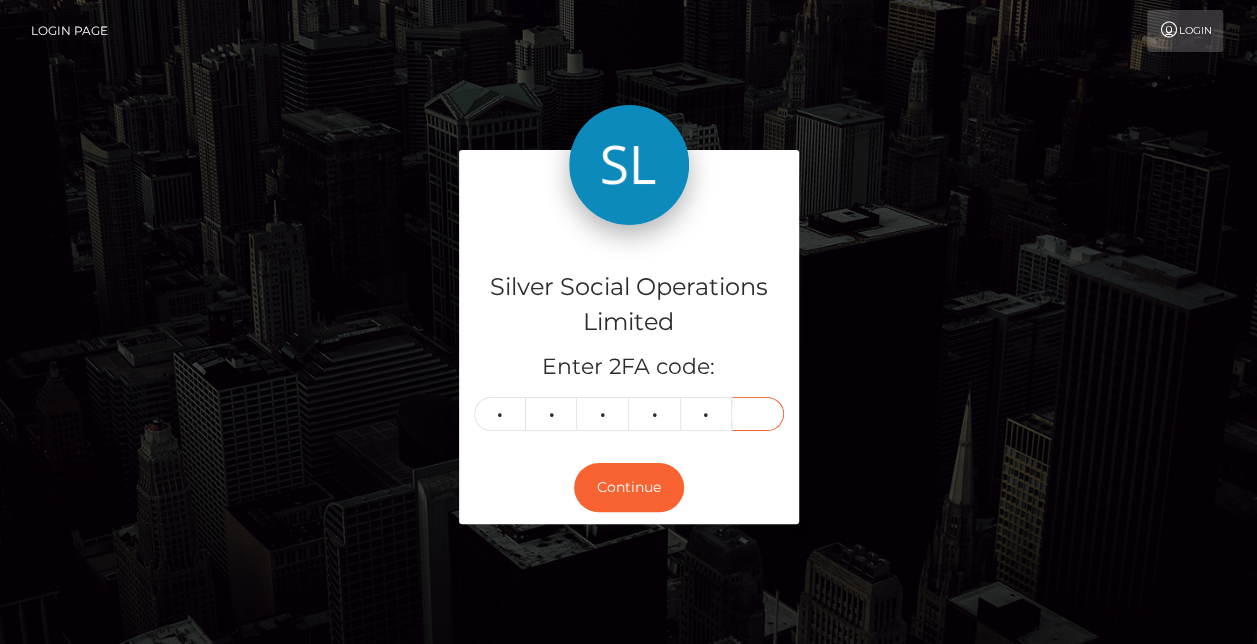 type on "2" 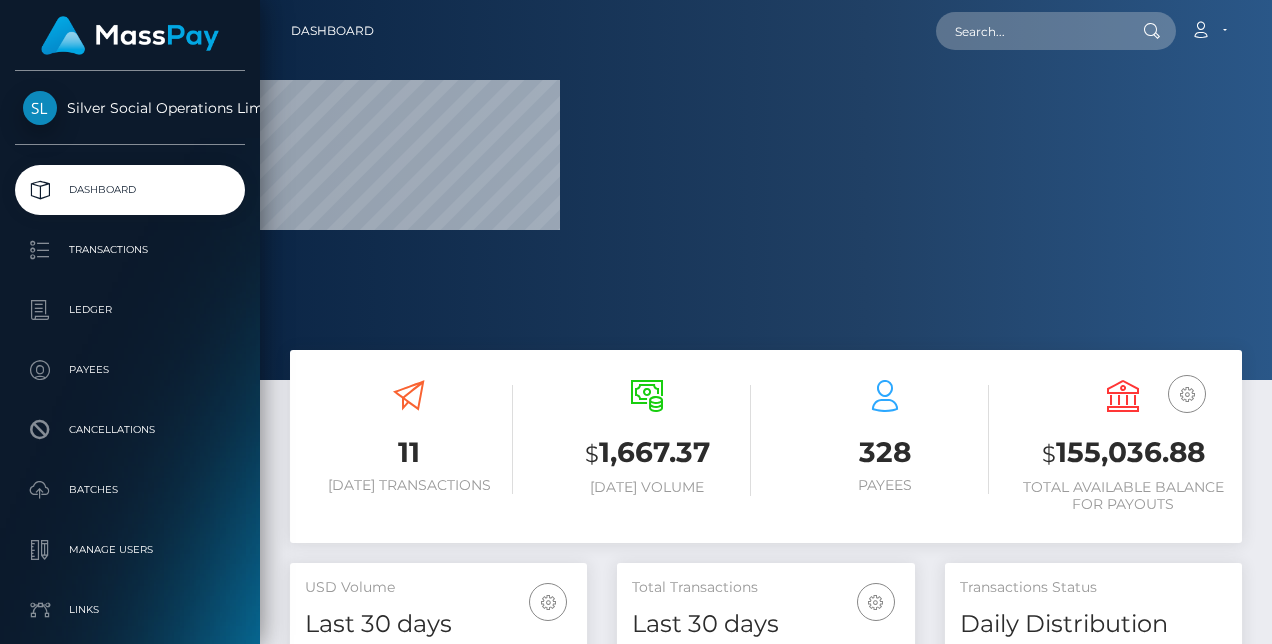 scroll, scrollTop: 0, scrollLeft: 0, axis: both 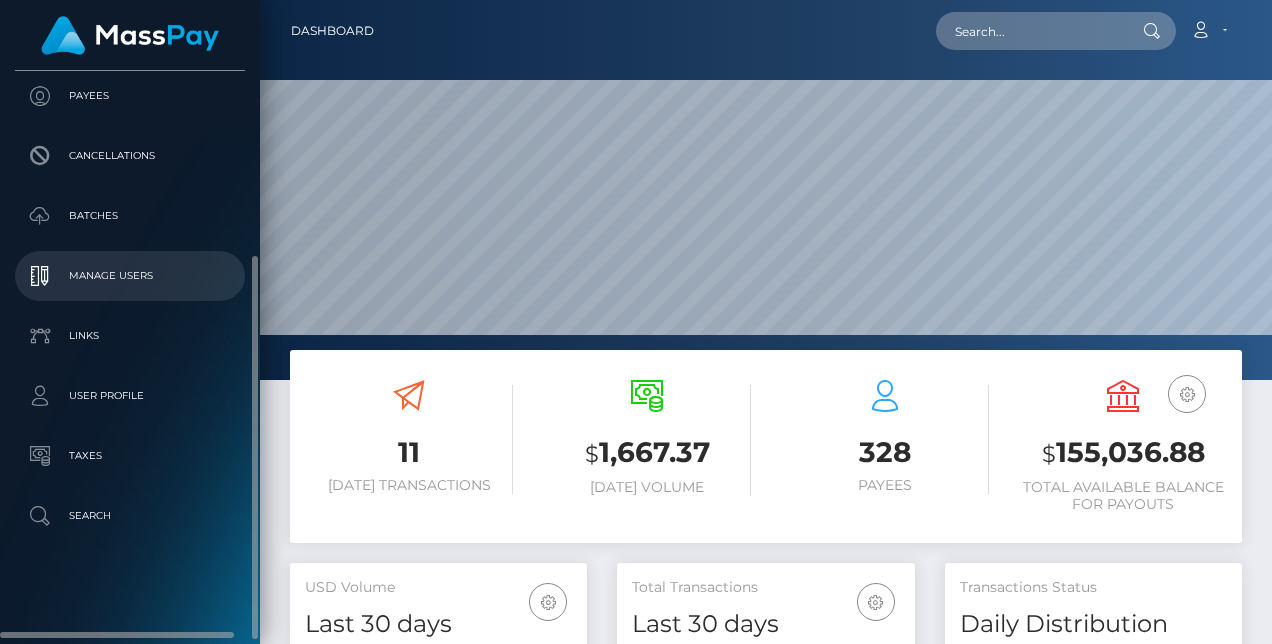 click on "Manage Users" at bounding box center [130, 276] 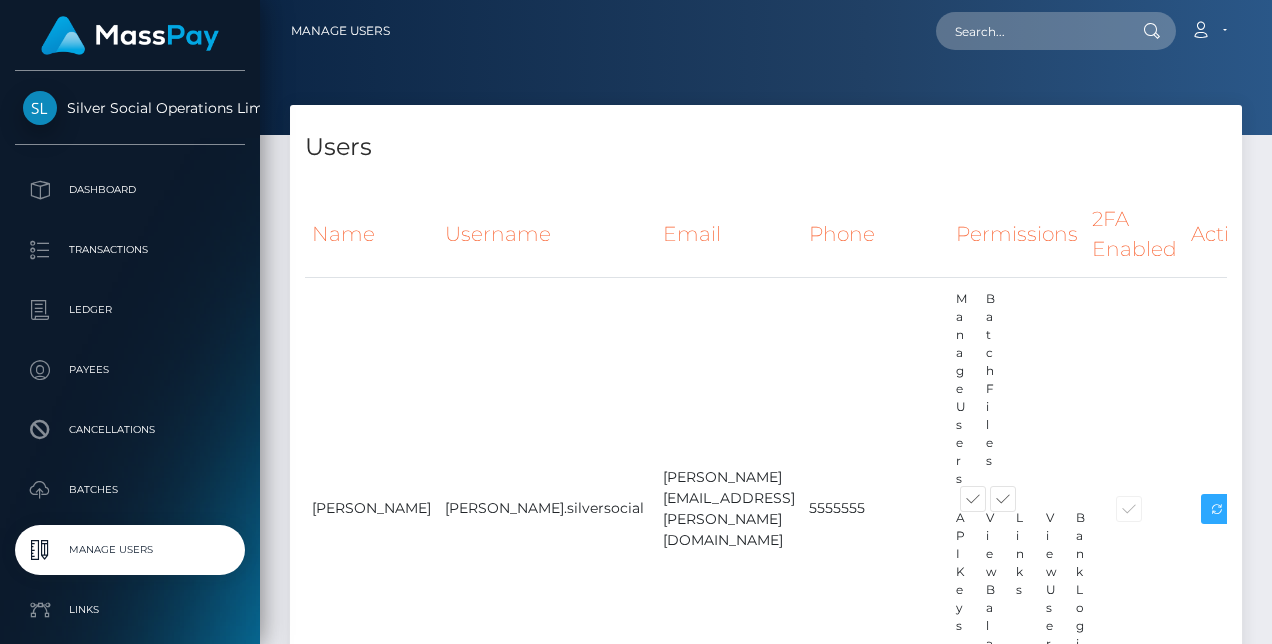 scroll, scrollTop: 0, scrollLeft: 0, axis: both 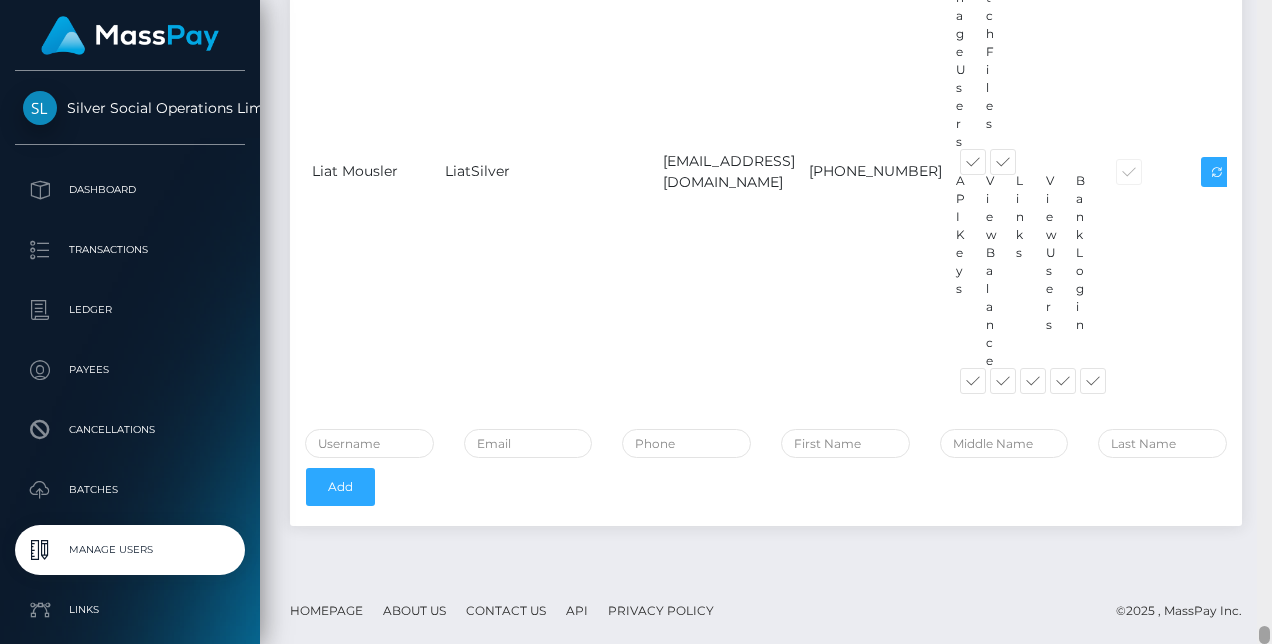 drag, startPoint x: 1266, startPoint y: 206, endPoint x: 1263, endPoint y: 695, distance: 489.00922 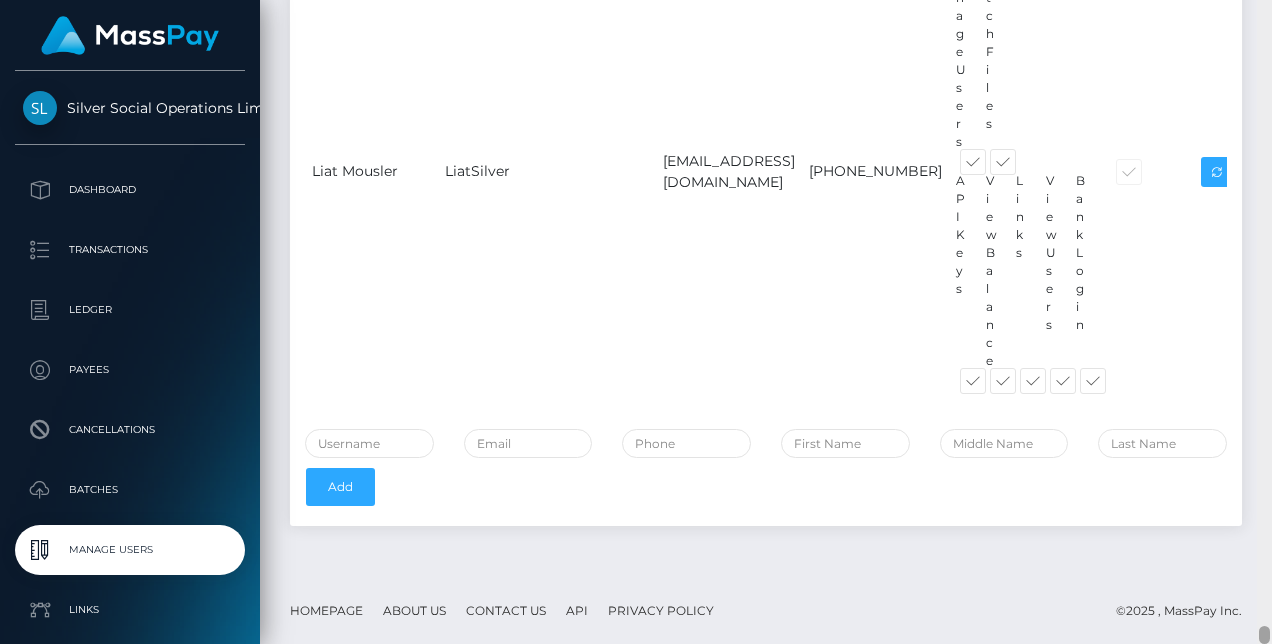 click on "Silver Social Operations Limited
Dashboard
Transactions
Ledger
Payees
Cancellations" at bounding box center (636, 322) 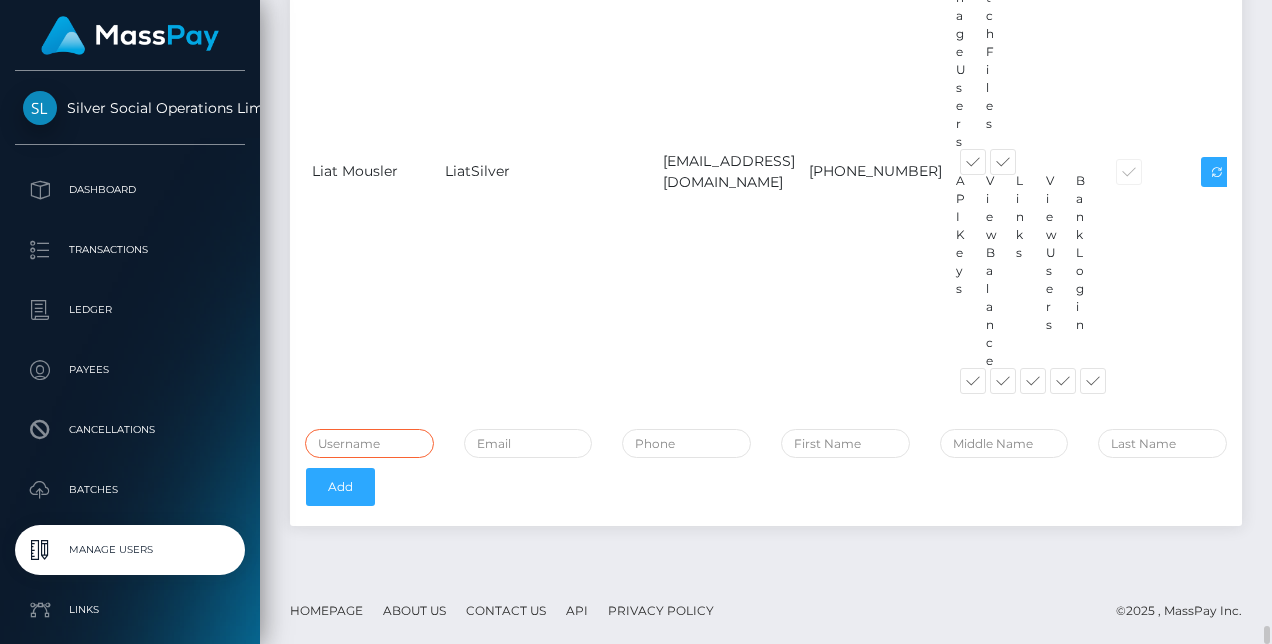click at bounding box center (369, 443) 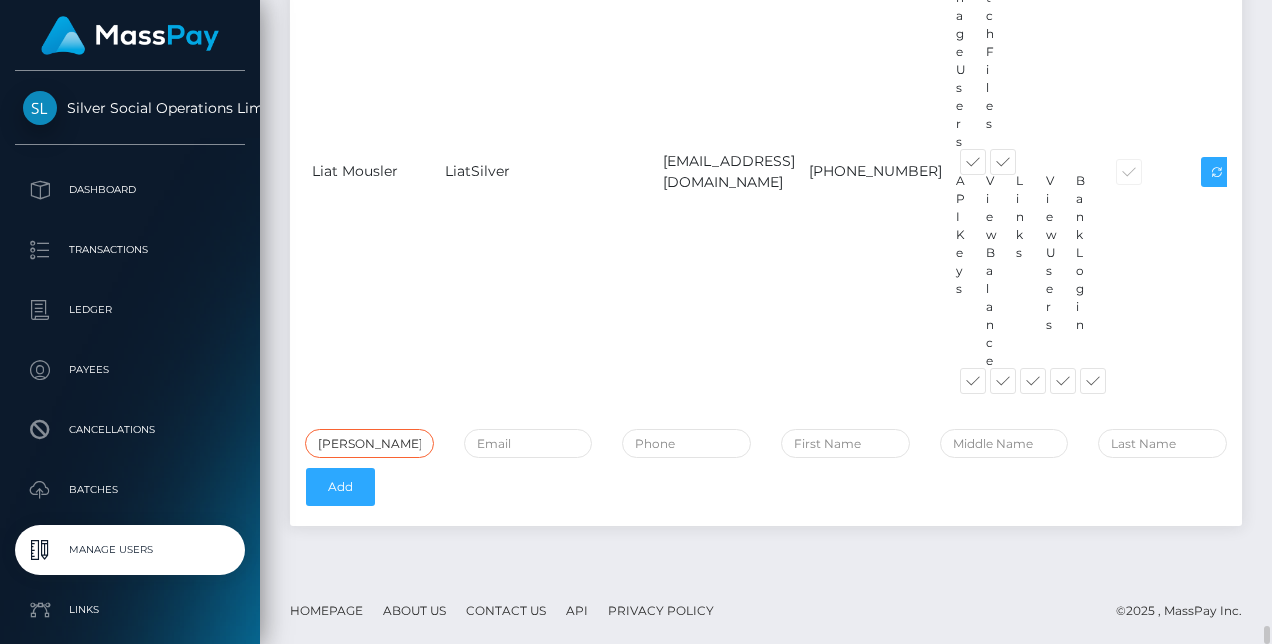 click on "[PERSON_NAME]" at bounding box center [369, 443] 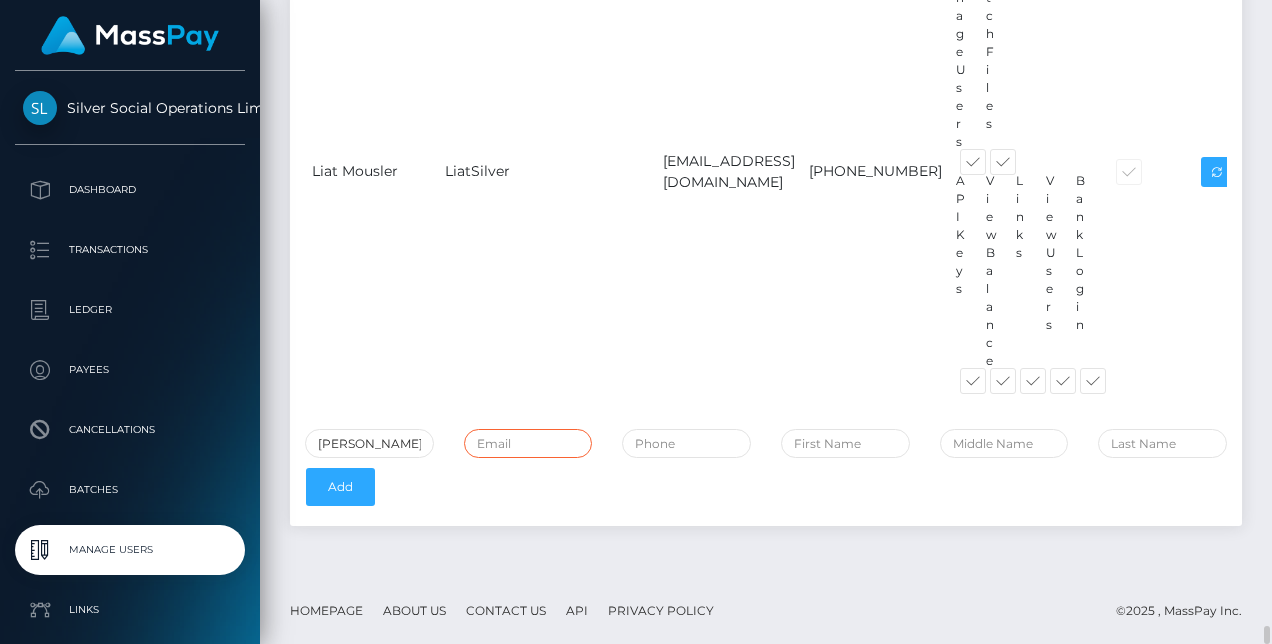 click at bounding box center (528, 443) 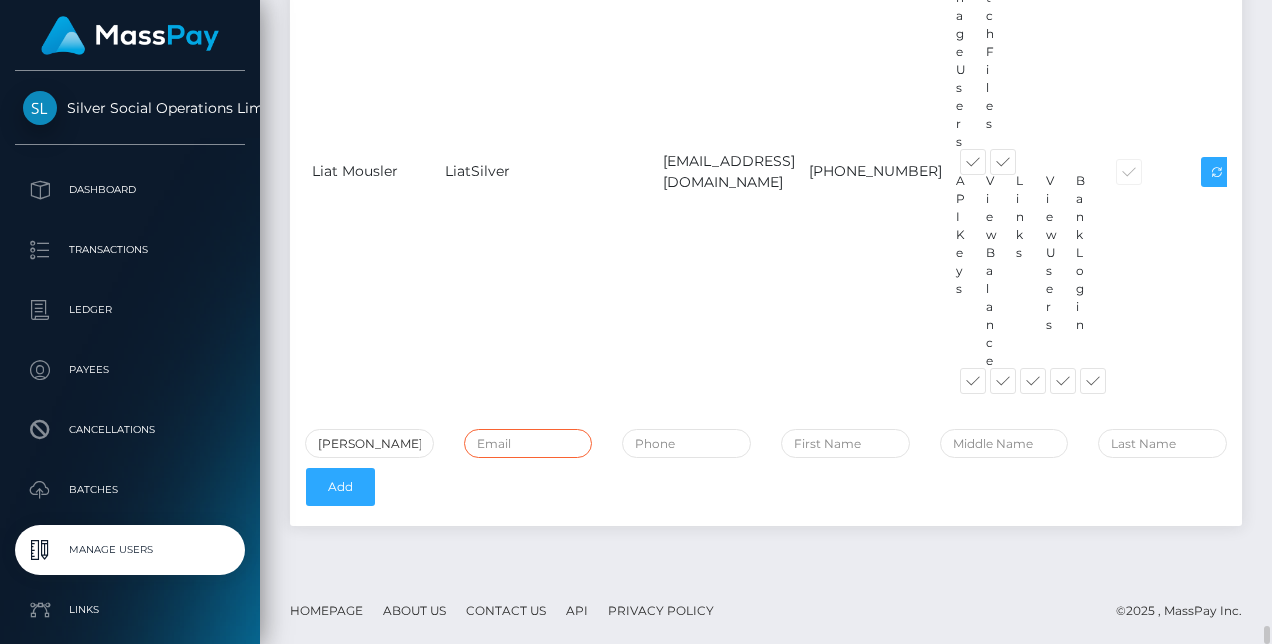paste on "[PERSON_NAME][EMAIL_ADDRESS][DOMAIN_NAME]" 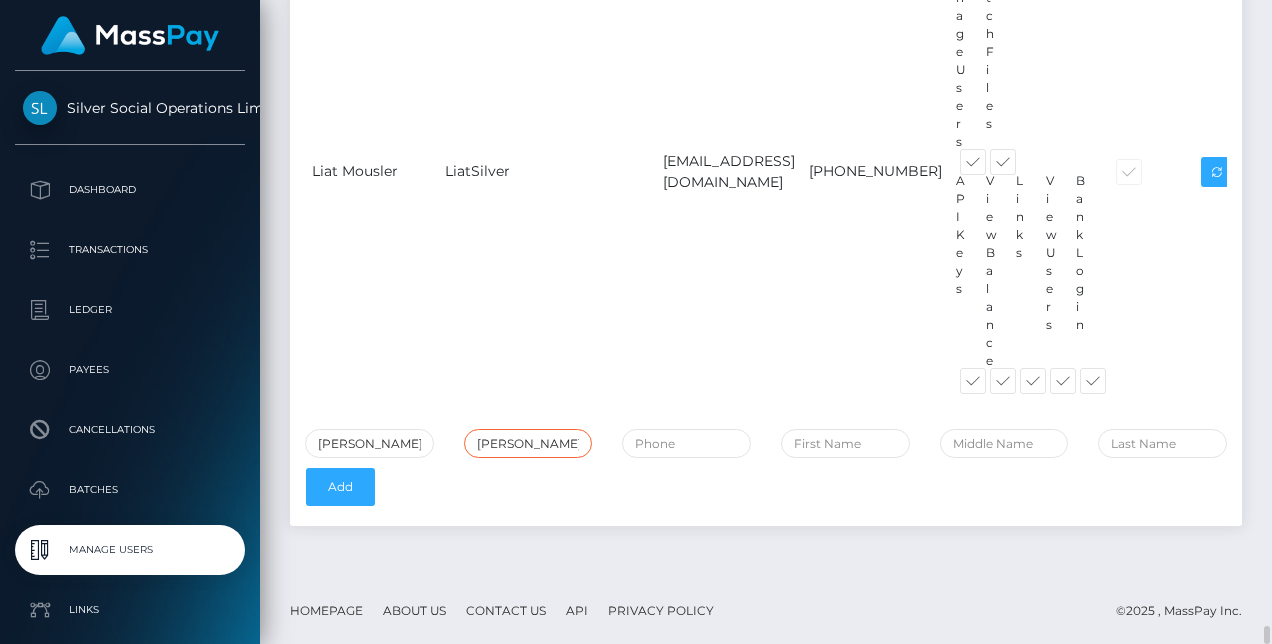 scroll, scrollTop: 0, scrollLeft: 110, axis: horizontal 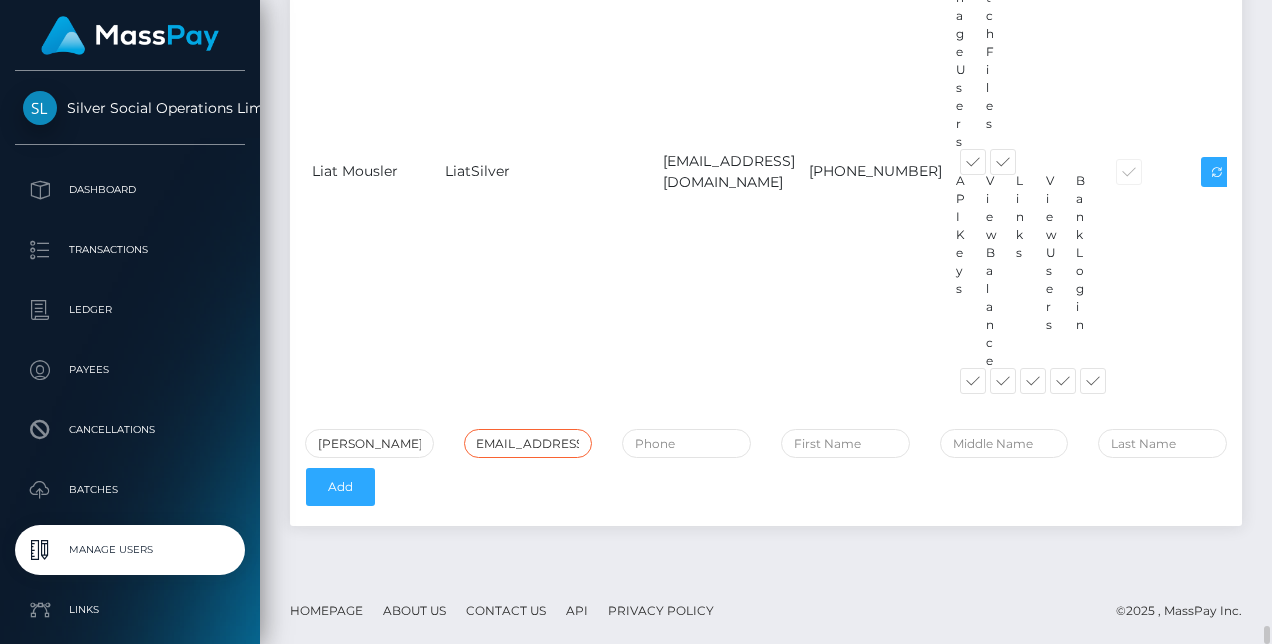 type on "[PERSON_NAME][EMAIL_ADDRESS][DOMAIN_NAME]" 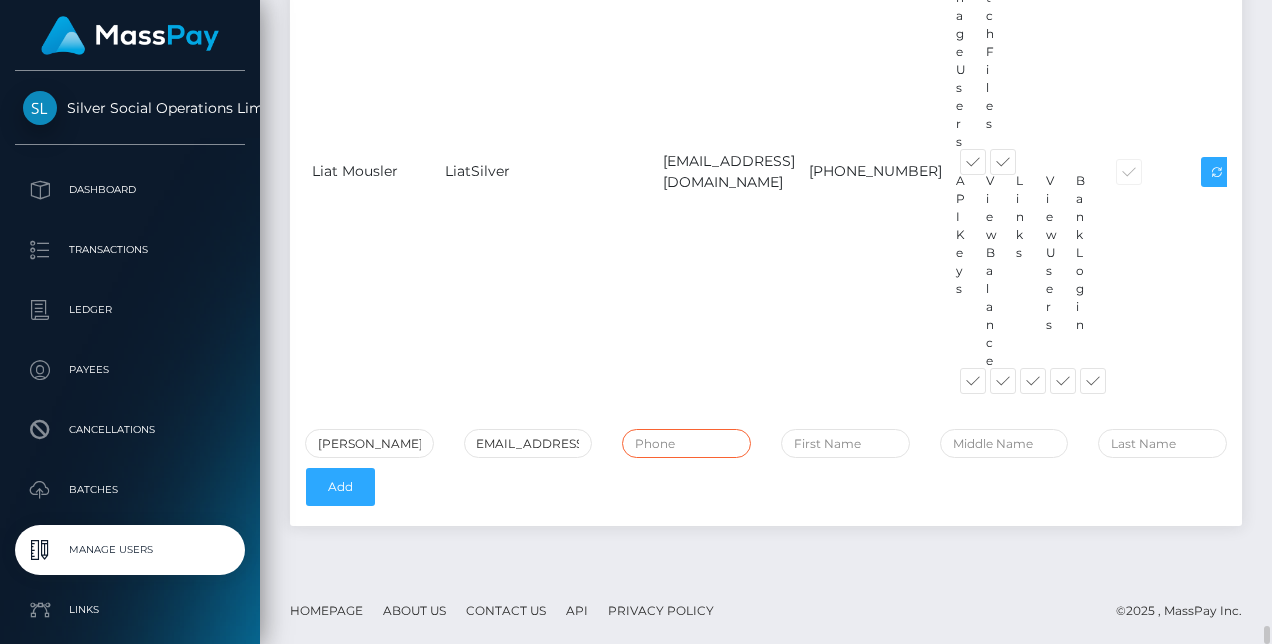 click at bounding box center [686, 443] 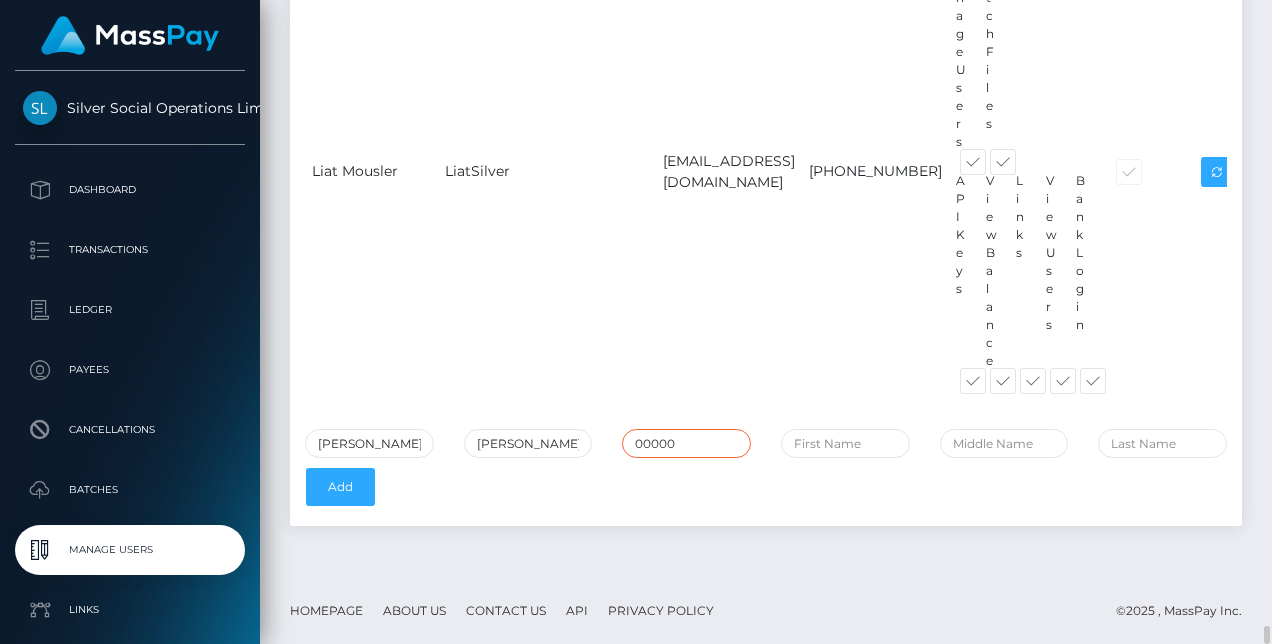 type on "00000" 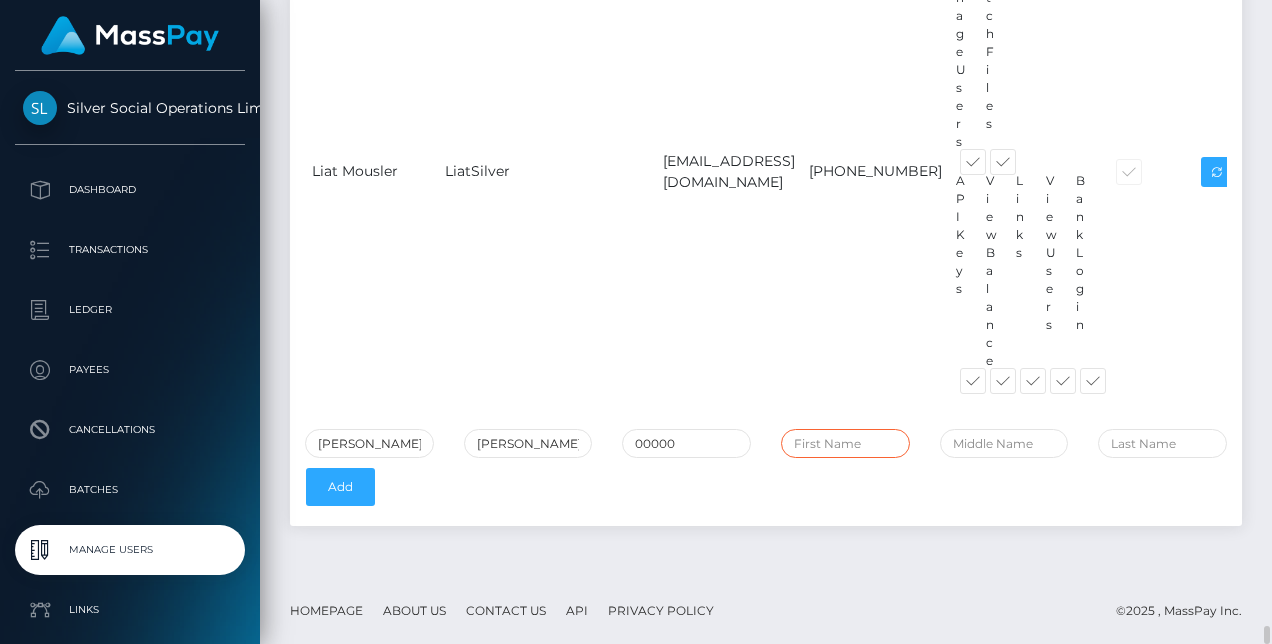 click at bounding box center (845, 443) 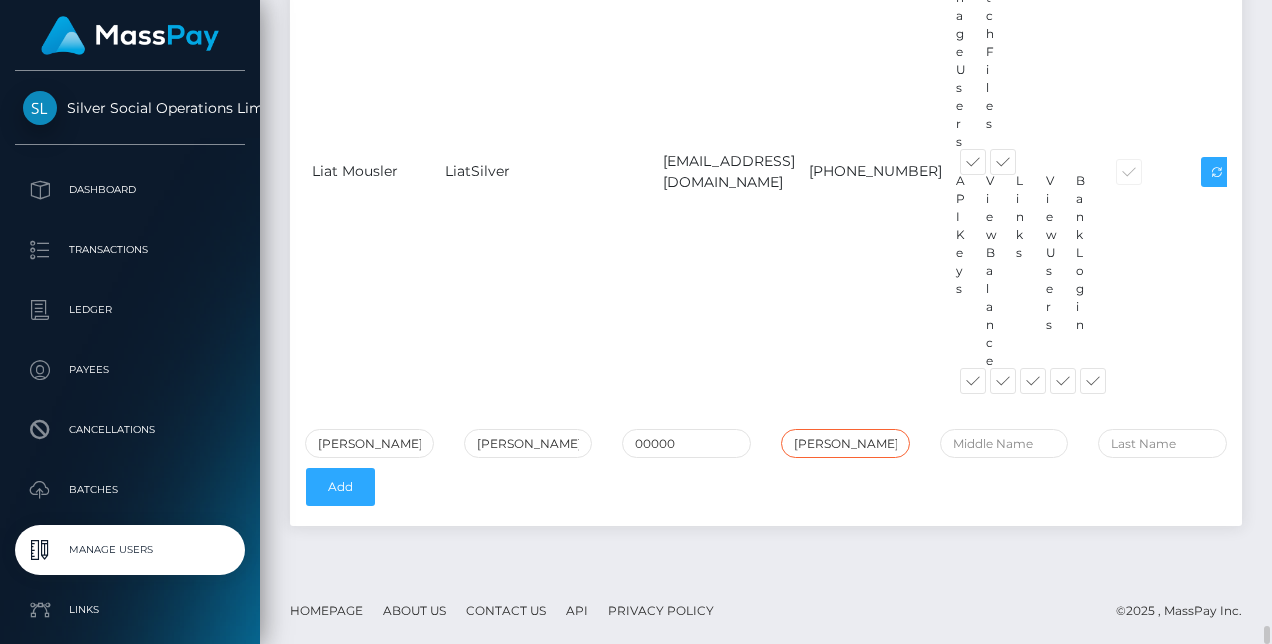 type on "Gabriel" 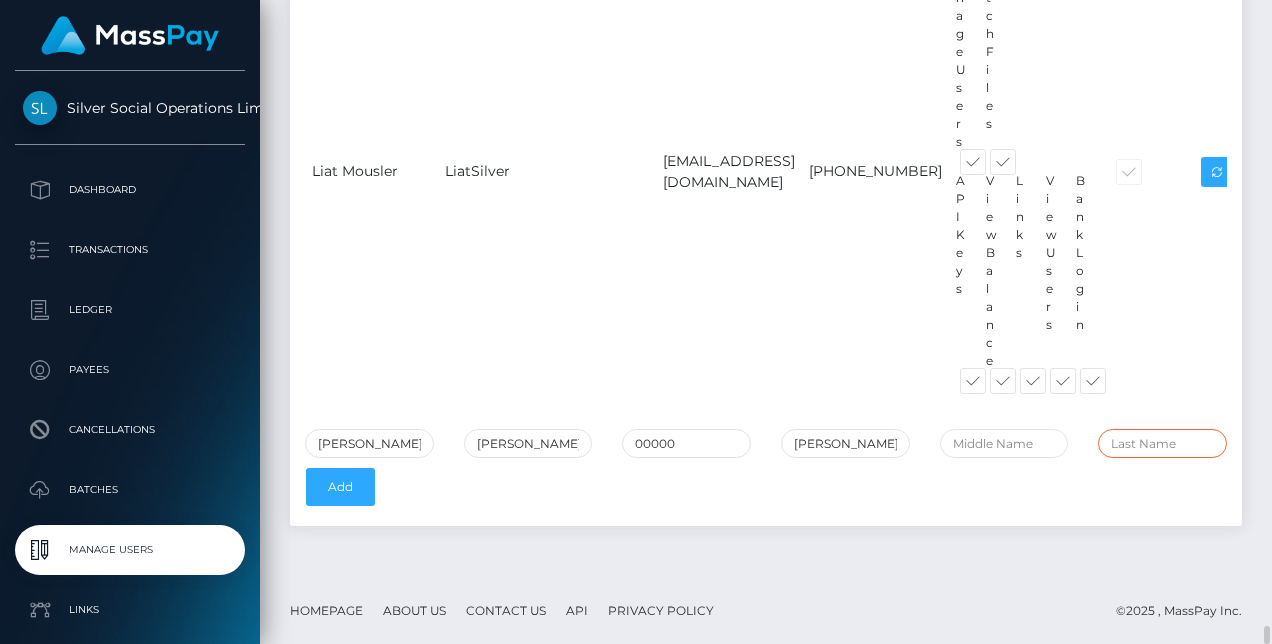 click at bounding box center (1162, 443) 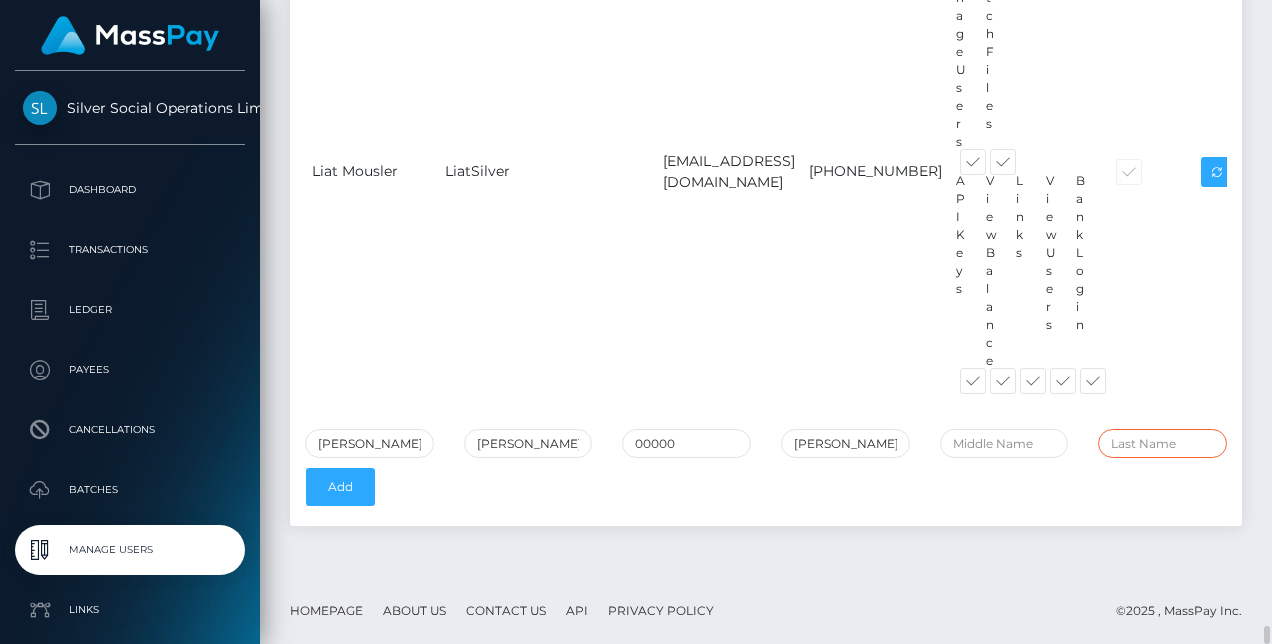 type on "Baldecanas" 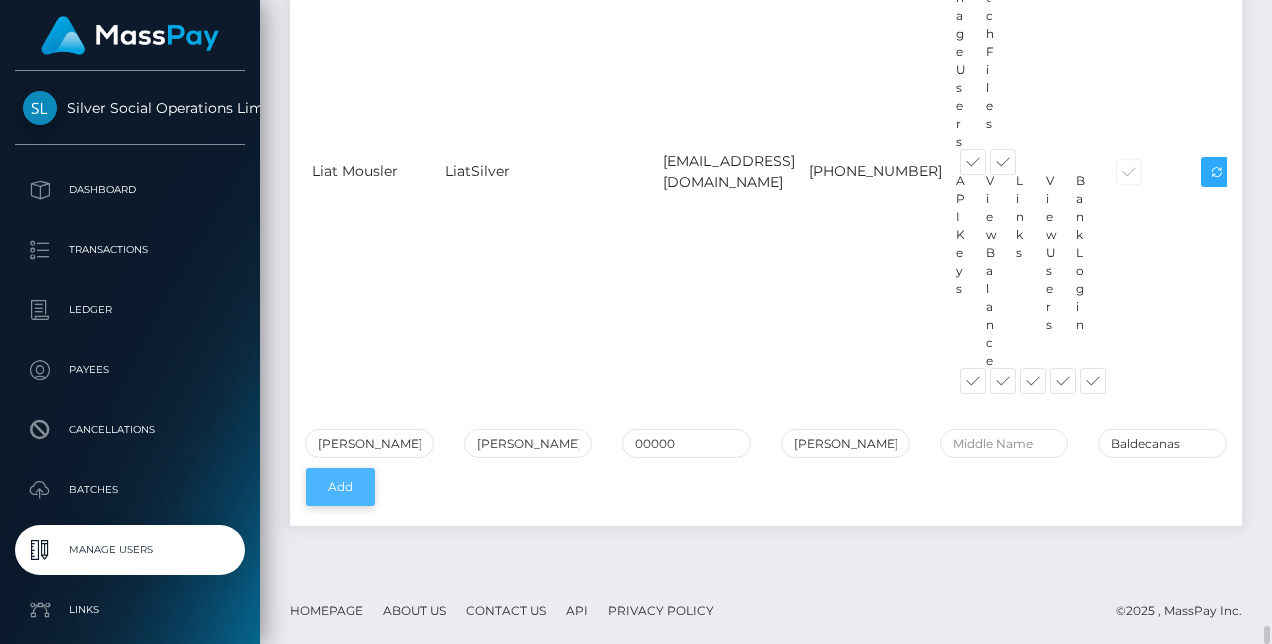 click on "Add" at bounding box center [340, 487] 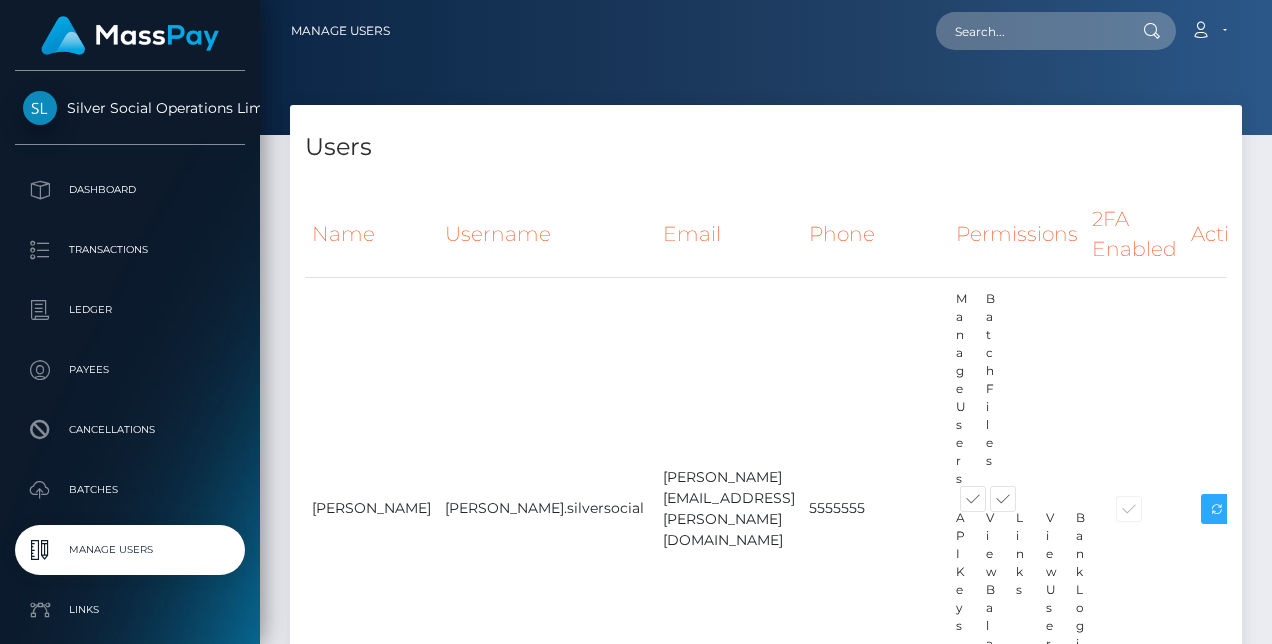 scroll, scrollTop: 0, scrollLeft: 0, axis: both 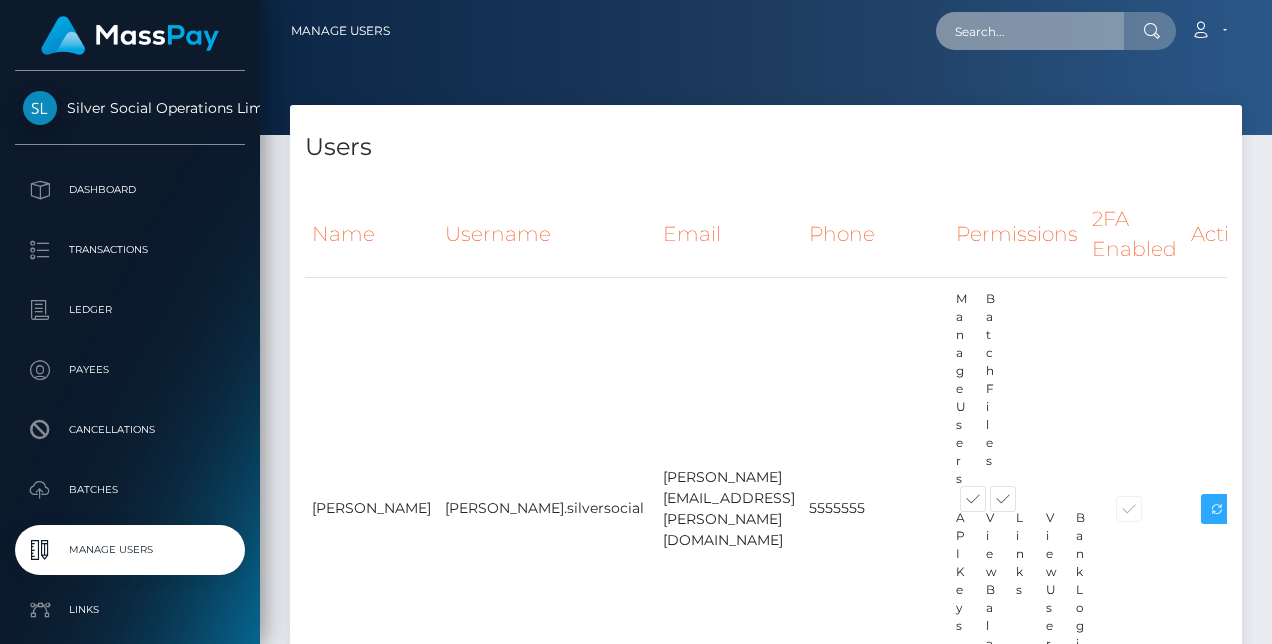 click at bounding box center [1030, 31] 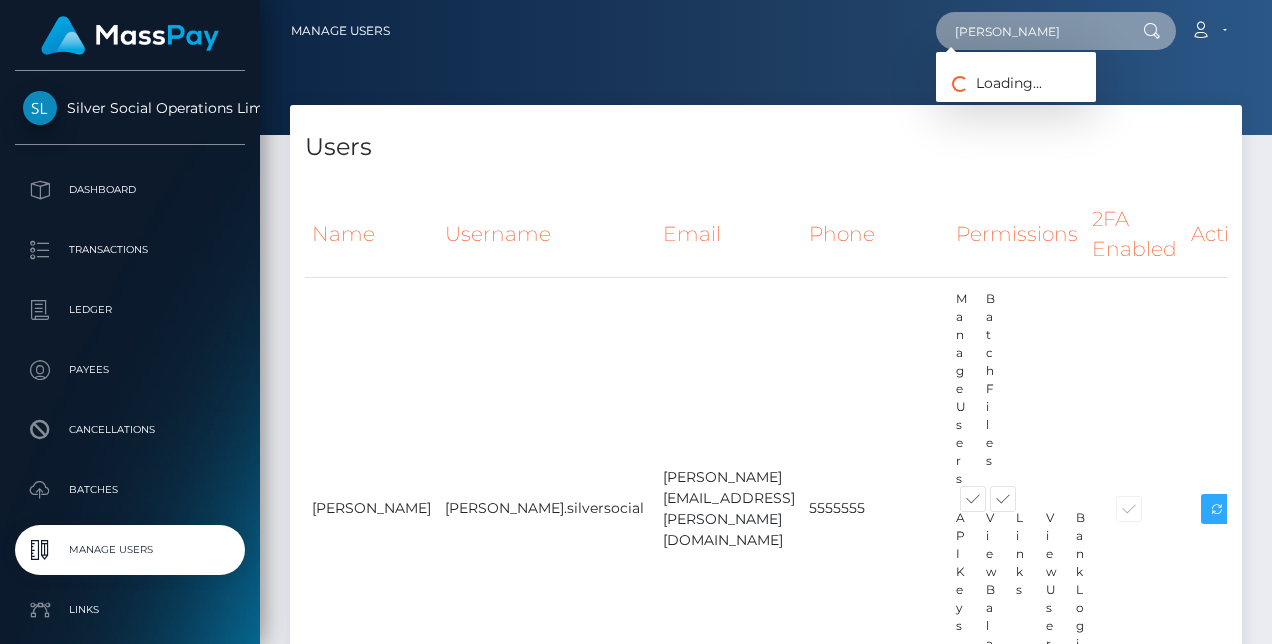 type on "gabriel" 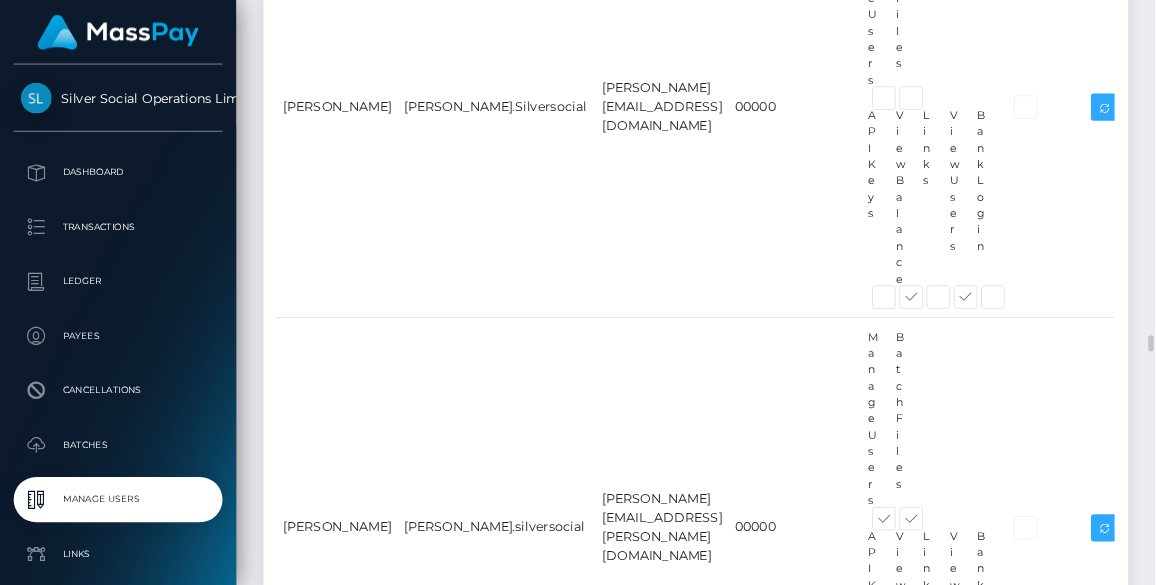 scroll, scrollTop: 20000, scrollLeft: 0, axis: vertical 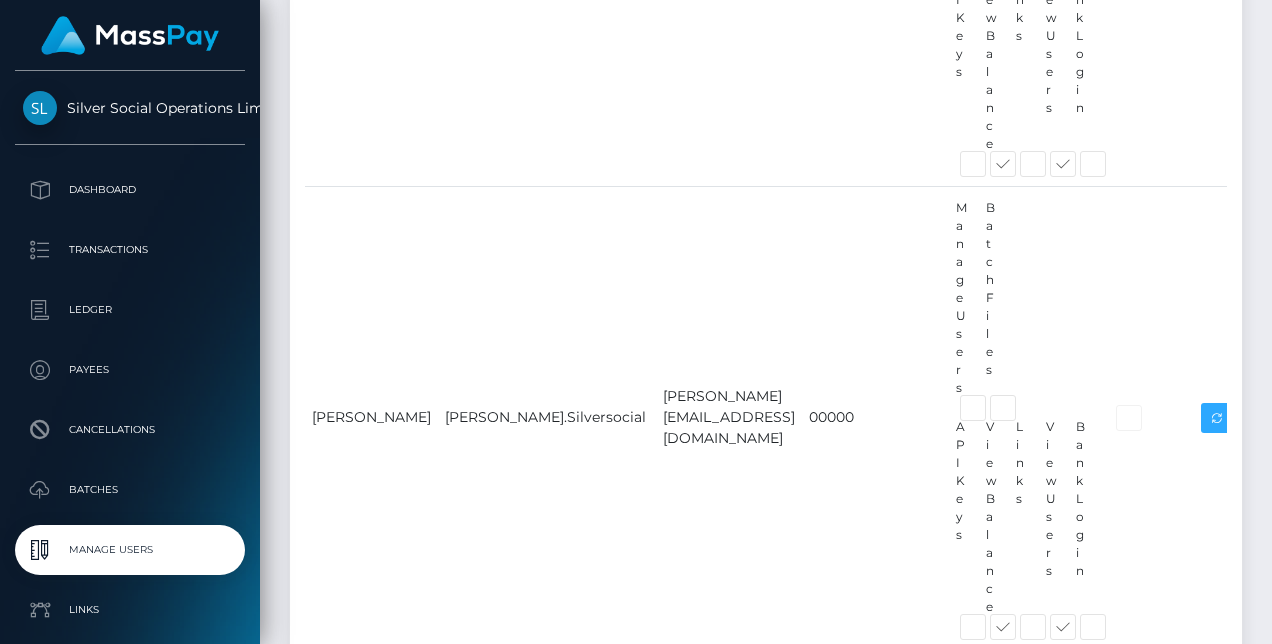 drag, startPoint x: 551, startPoint y: 635, endPoint x: 898, endPoint y: 647, distance: 347.20743 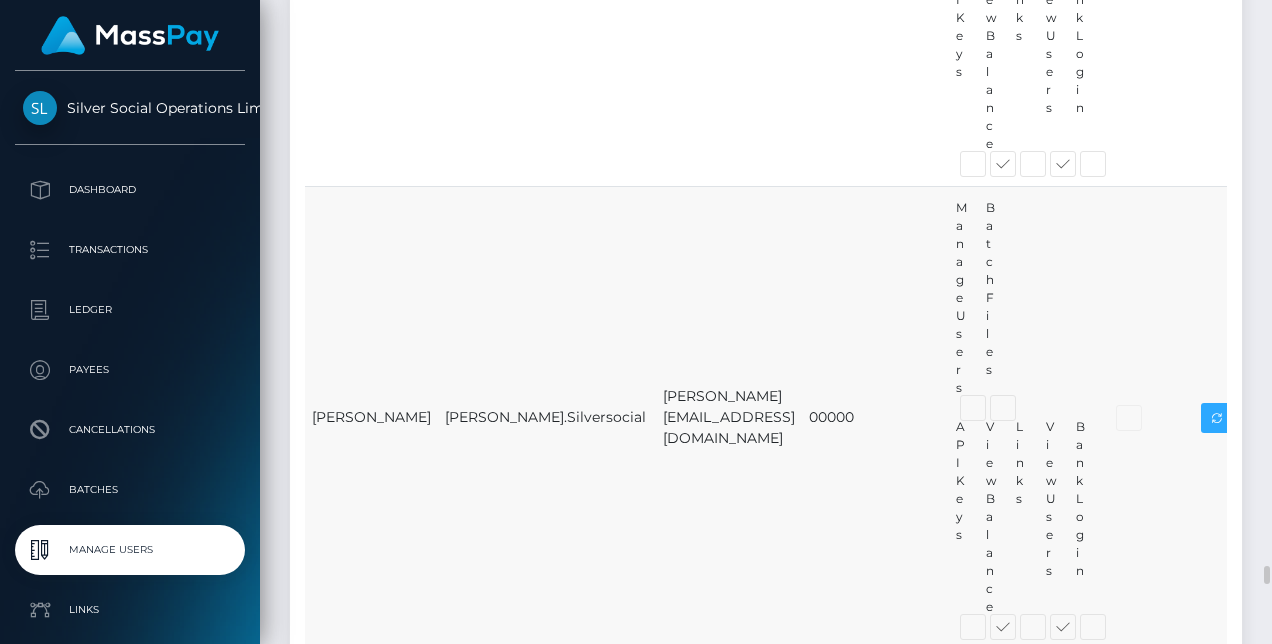 drag, startPoint x: 898, startPoint y: 647, endPoint x: 675, endPoint y: 470, distance: 284.70688 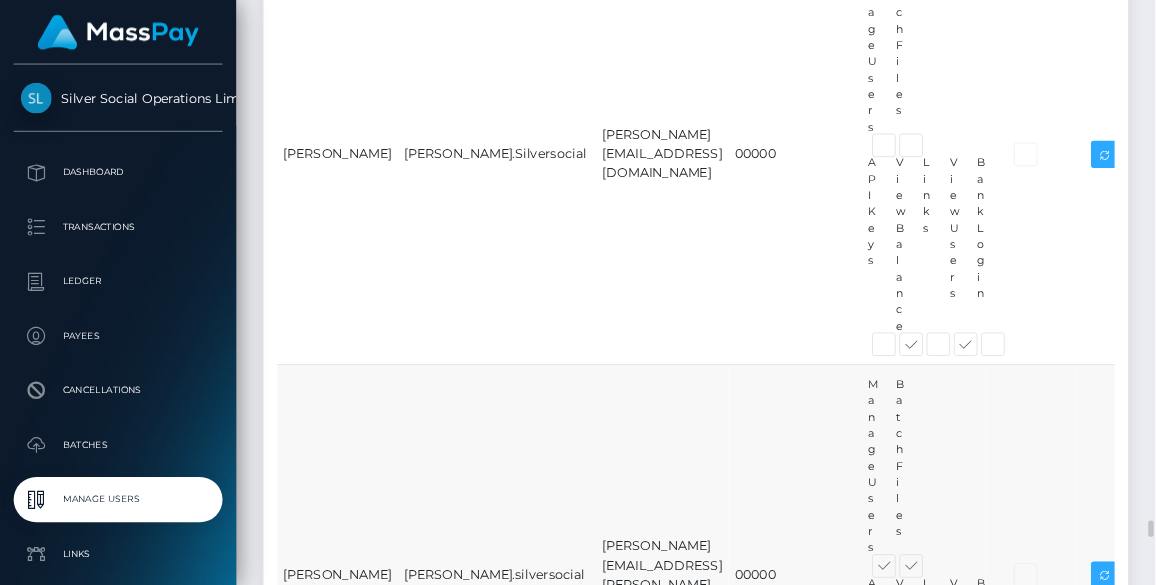 scroll, scrollTop: 20147, scrollLeft: 0, axis: vertical 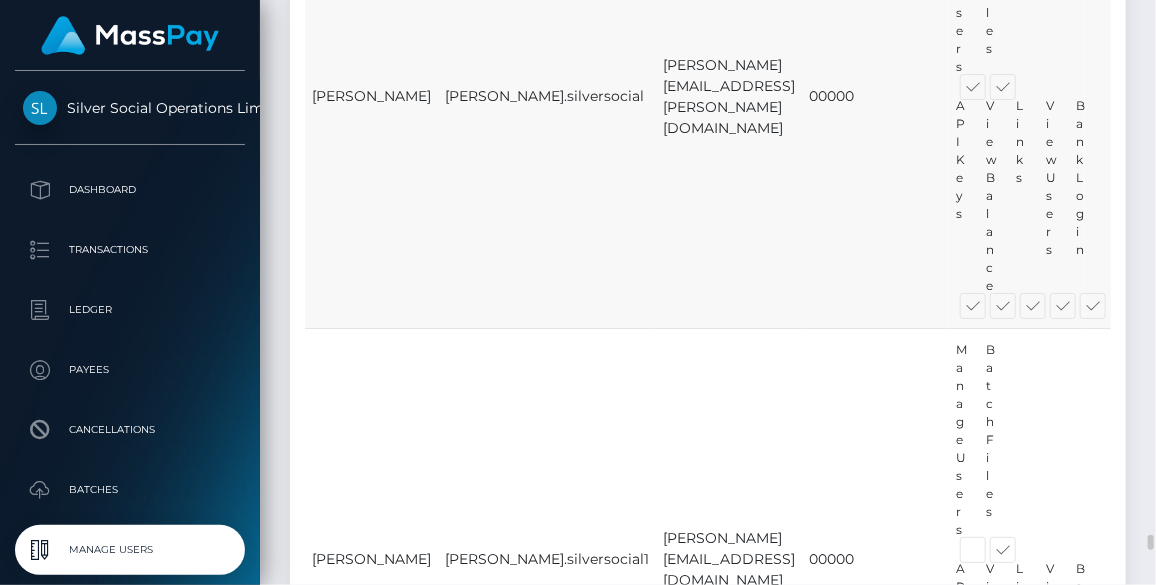click on "[PERSON_NAME][EMAIL_ADDRESS][PERSON_NAME][DOMAIN_NAME]" at bounding box center (729, 96) 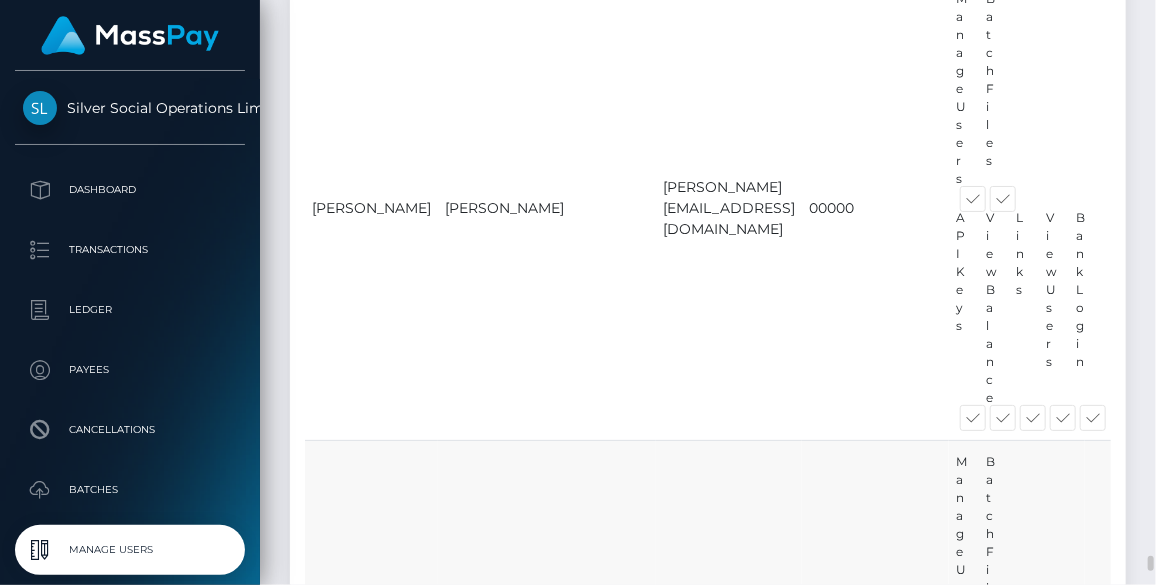 scroll, scrollTop: 22143, scrollLeft: 0, axis: vertical 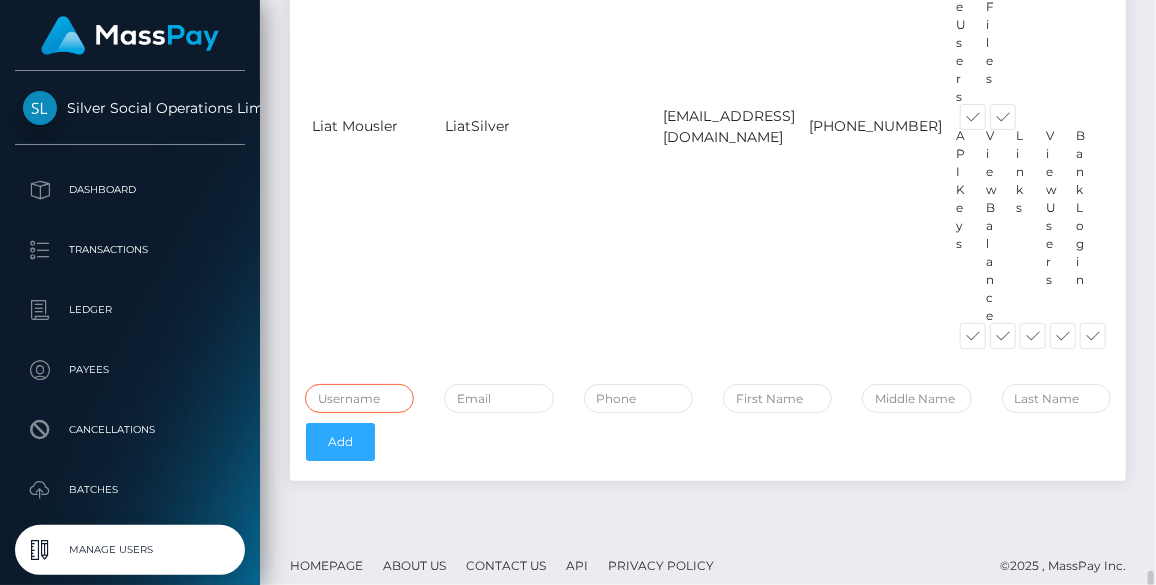 click at bounding box center [359, 398] 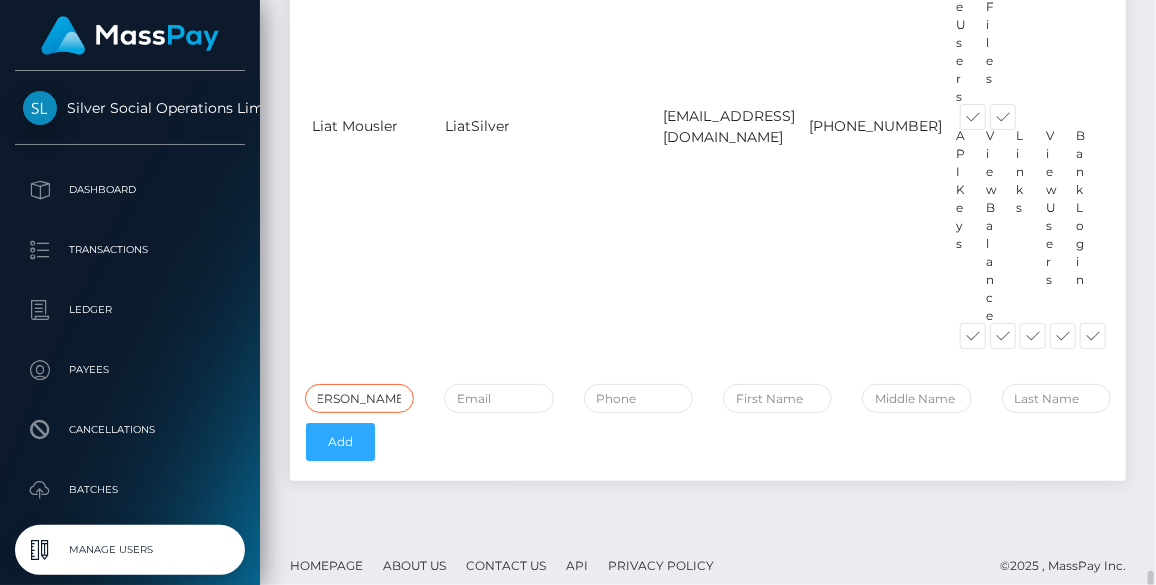 scroll, scrollTop: 0, scrollLeft: 26, axis: horizontal 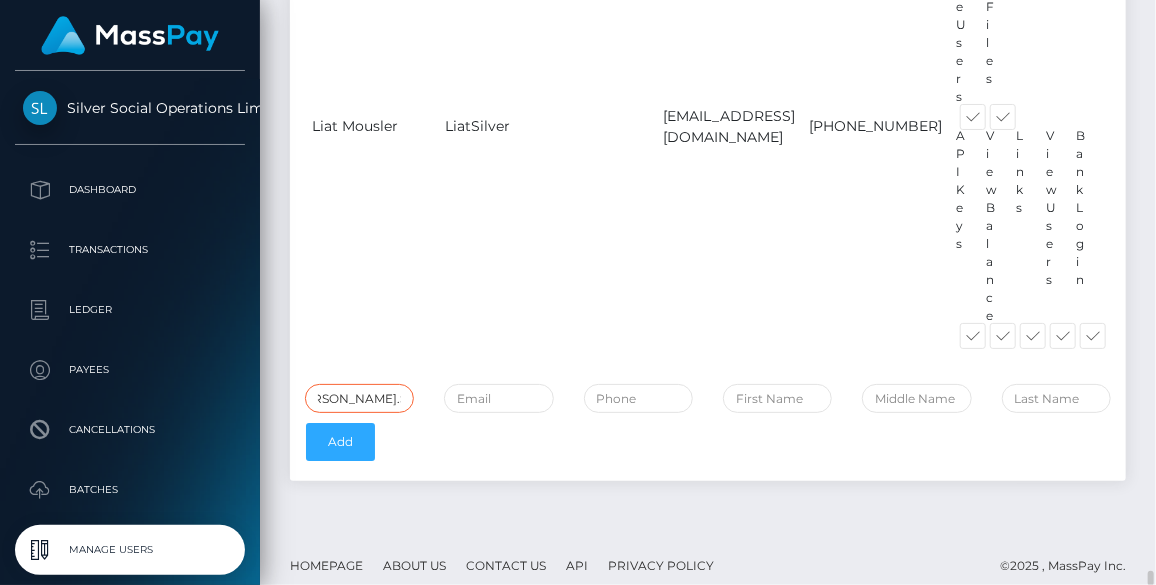 type on "[PERSON_NAME].Silversocial" 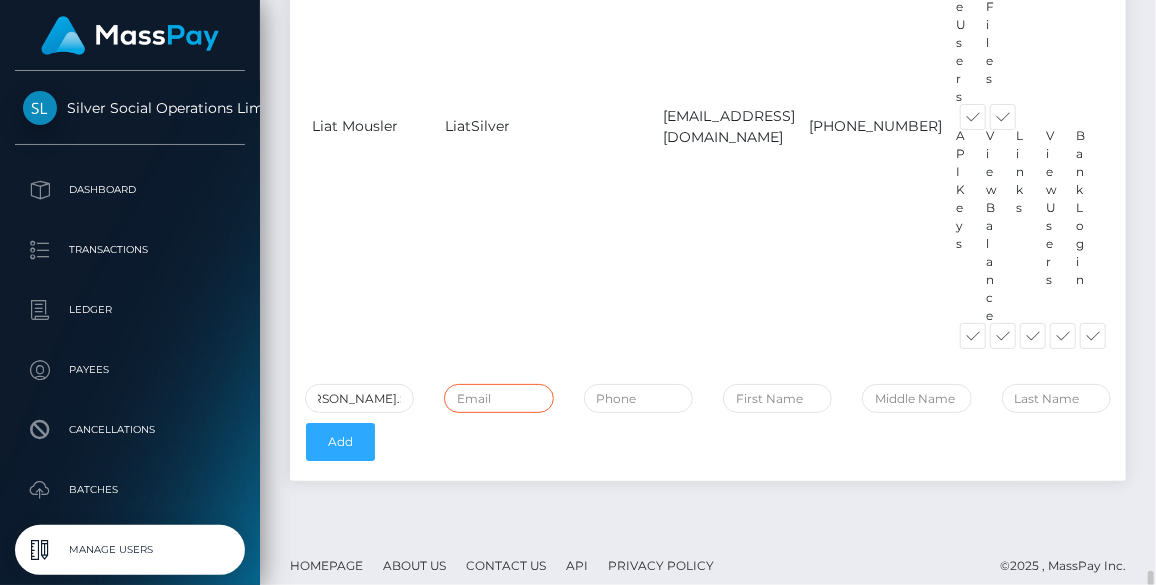 click at bounding box center [498, 398] 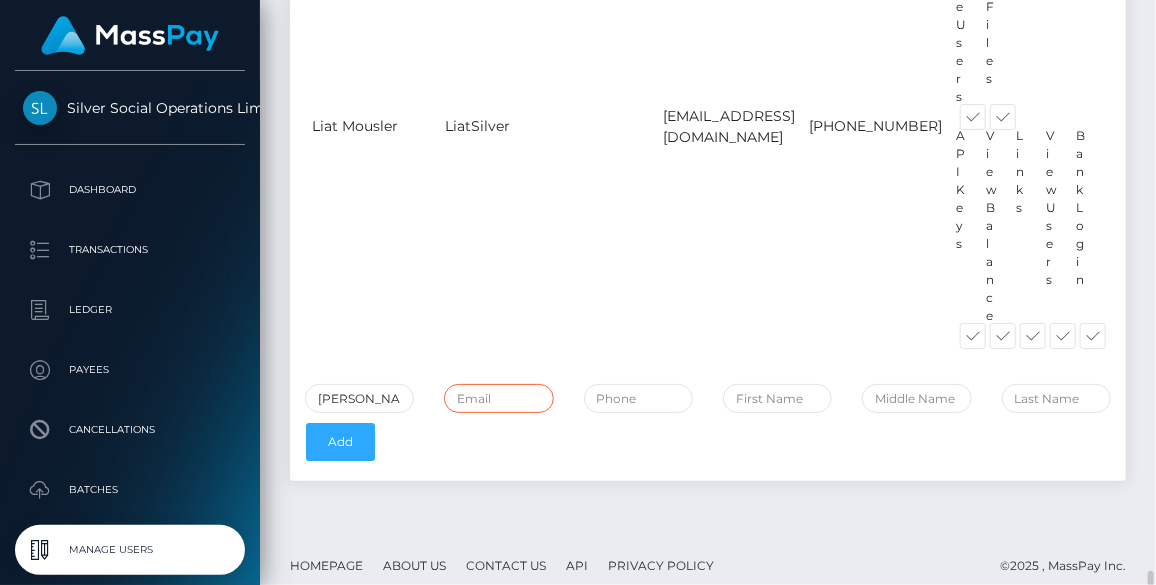paste on "marlon.fernandez@patrianna.com" 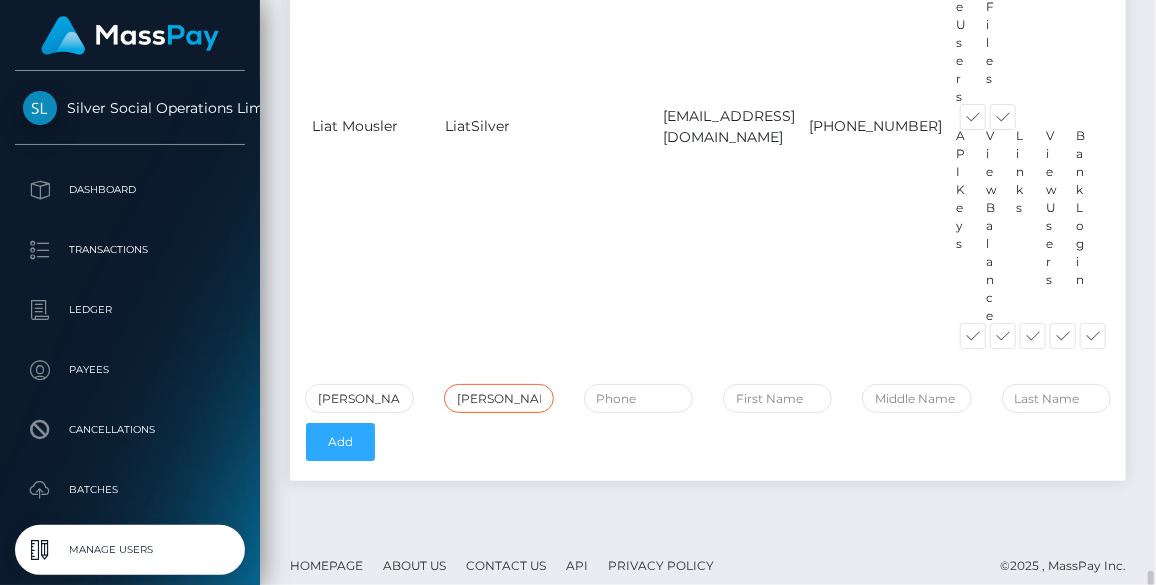 scroll, scrollTop: 0, scrollLeft: 122, axis: horizontal 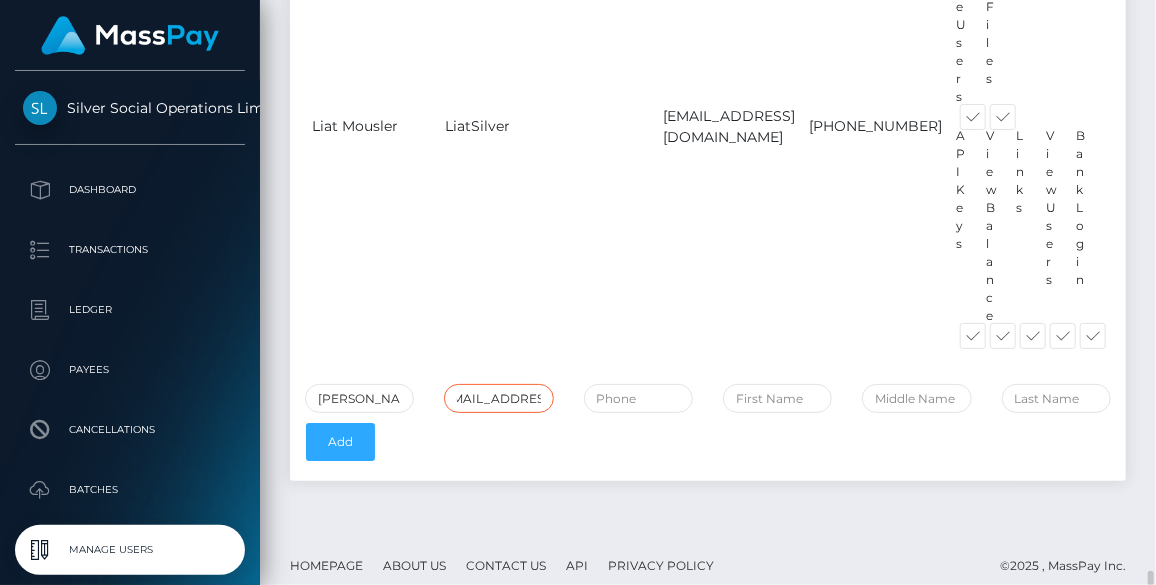 type on "marlon.fernandez@patrianna.com" 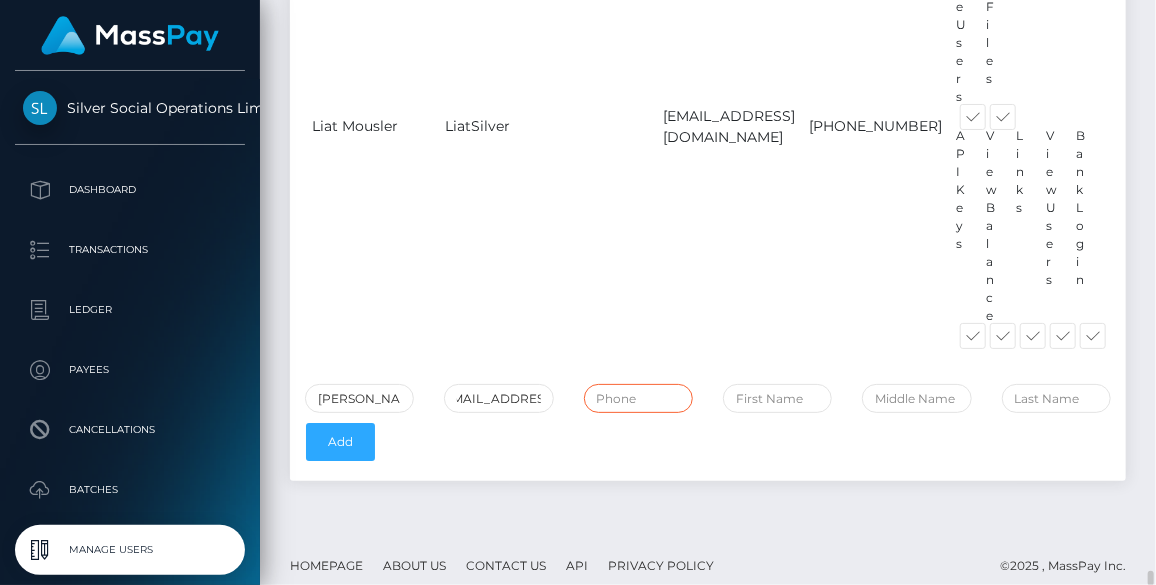 click at bounding box center (638, 398) 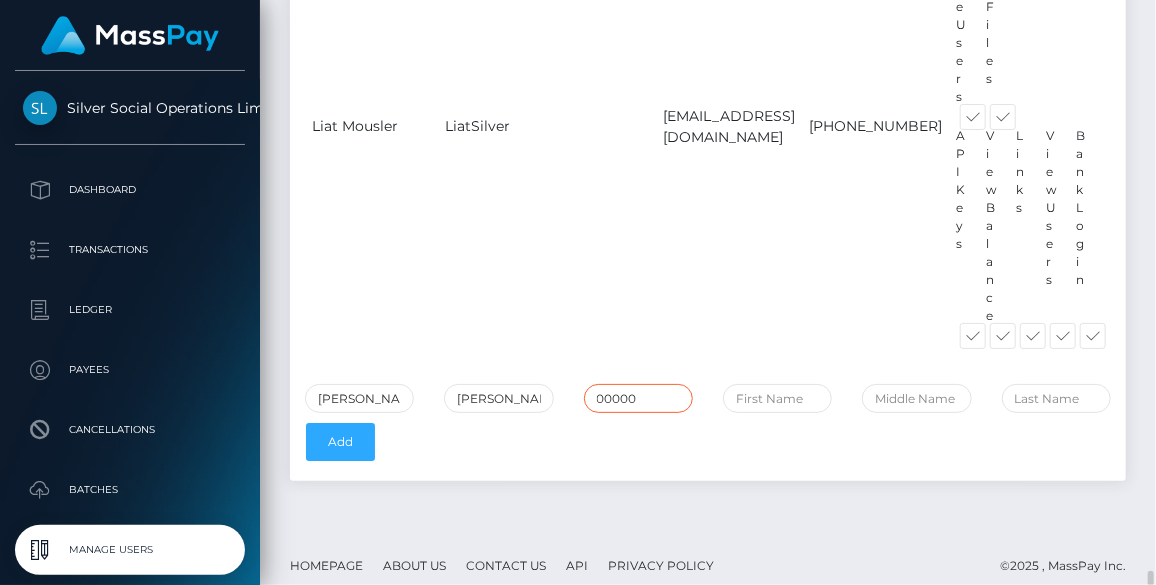type on "00000" 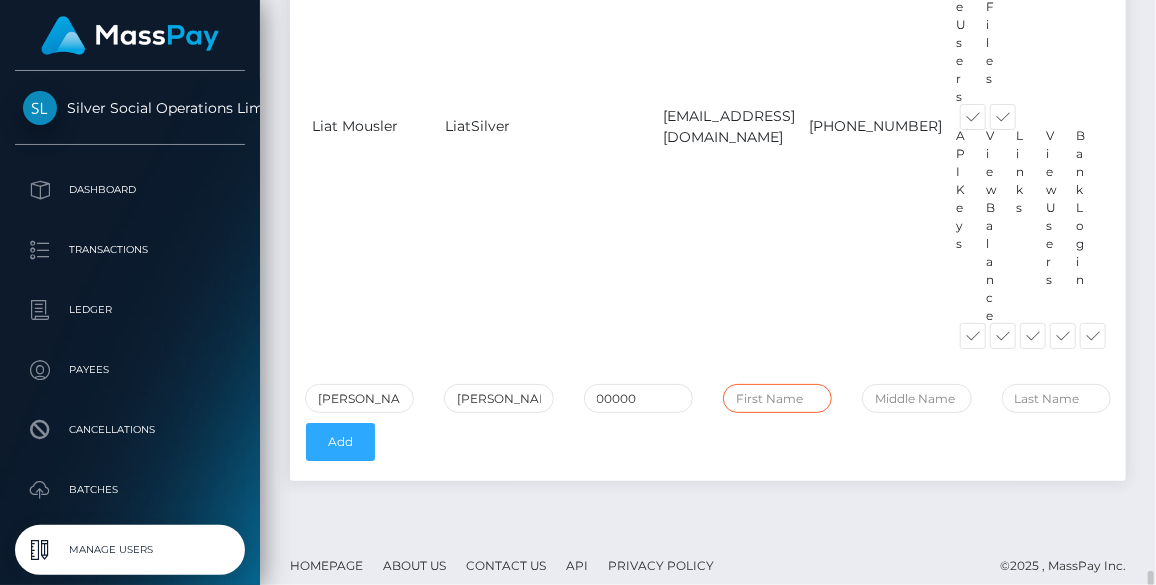 click at bounding box center [777, 398] 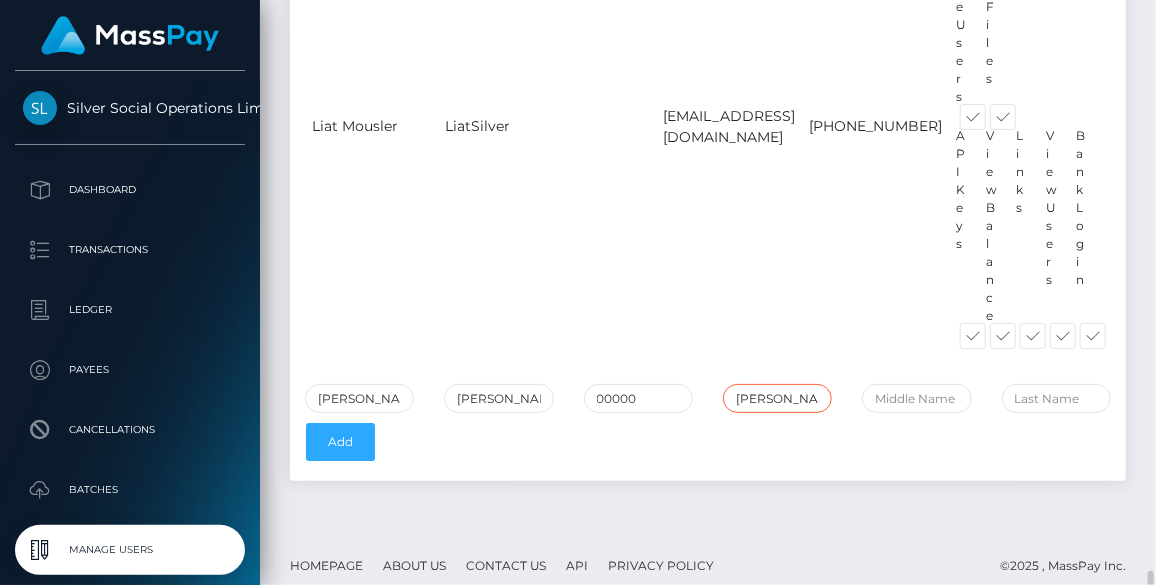 type on "Marlon" 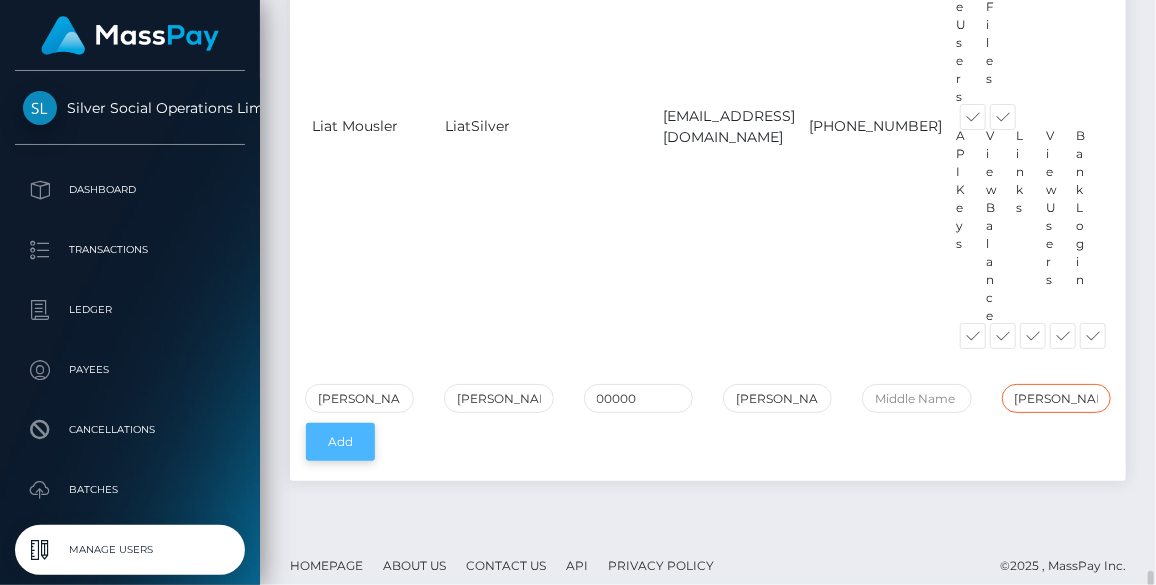 type on "Fernandez" 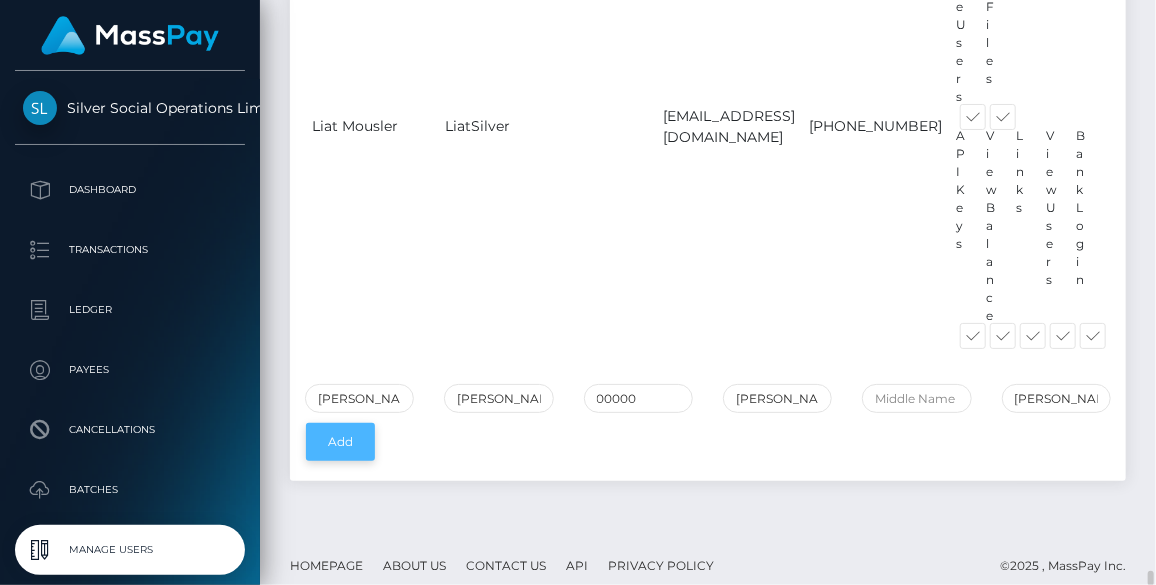 click on "Add" at bounding box center [340, 442] 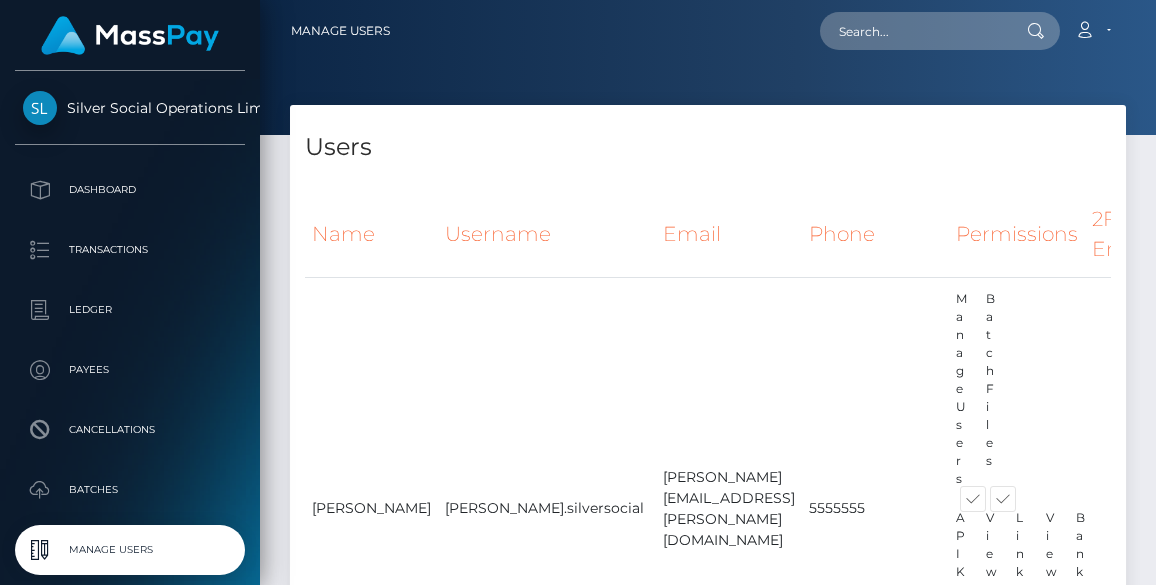 scroll, scrollTop: 0, scrollLeft: 0, axis: both 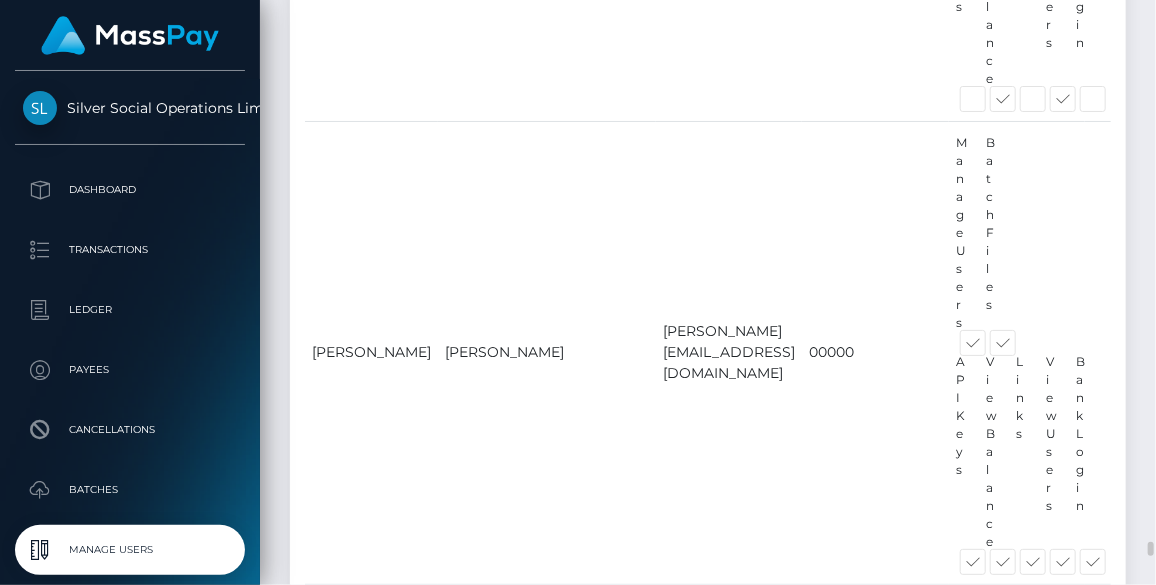 click on "[PERSON_NAME][EMAIL_ADDRESS][PERSON_NAME][DOMAIN_NAME]" at bounding box center (729, 815) 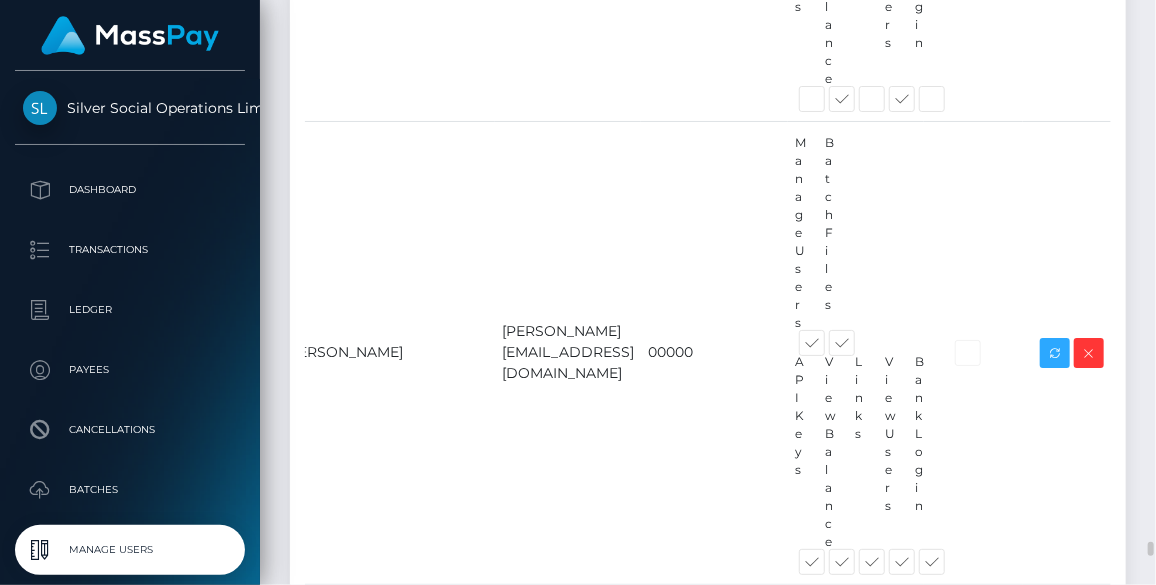 scroll, scrollTop: 0, scrollLeft: 184, axis: horizontal 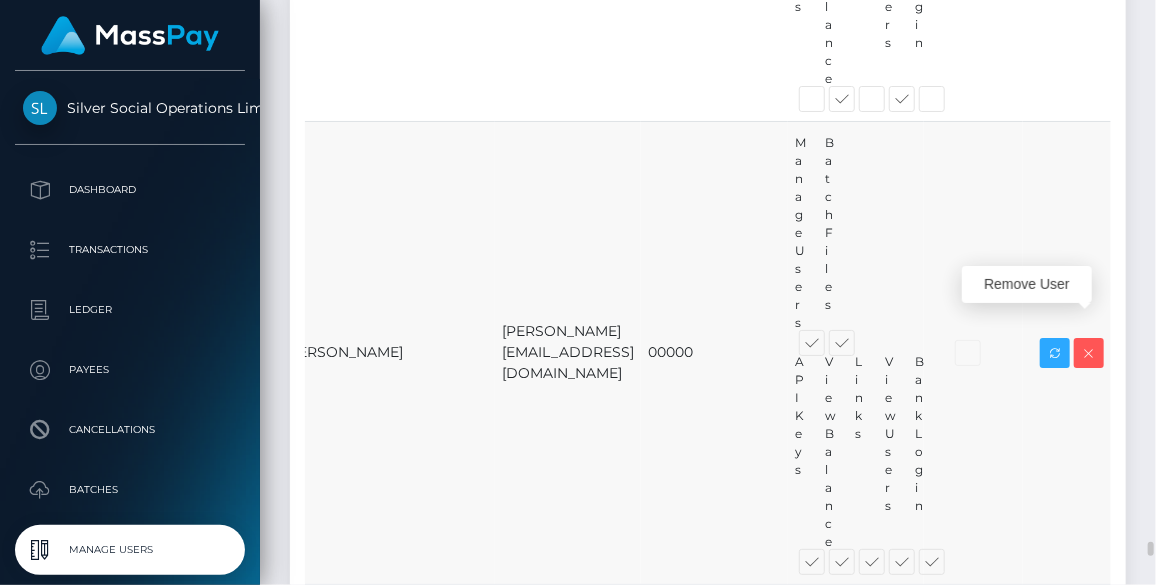 drag, startPoint x: 1090, startPoint y: 332, endPoint x: 1090, endPoint y: 349, distance: 17 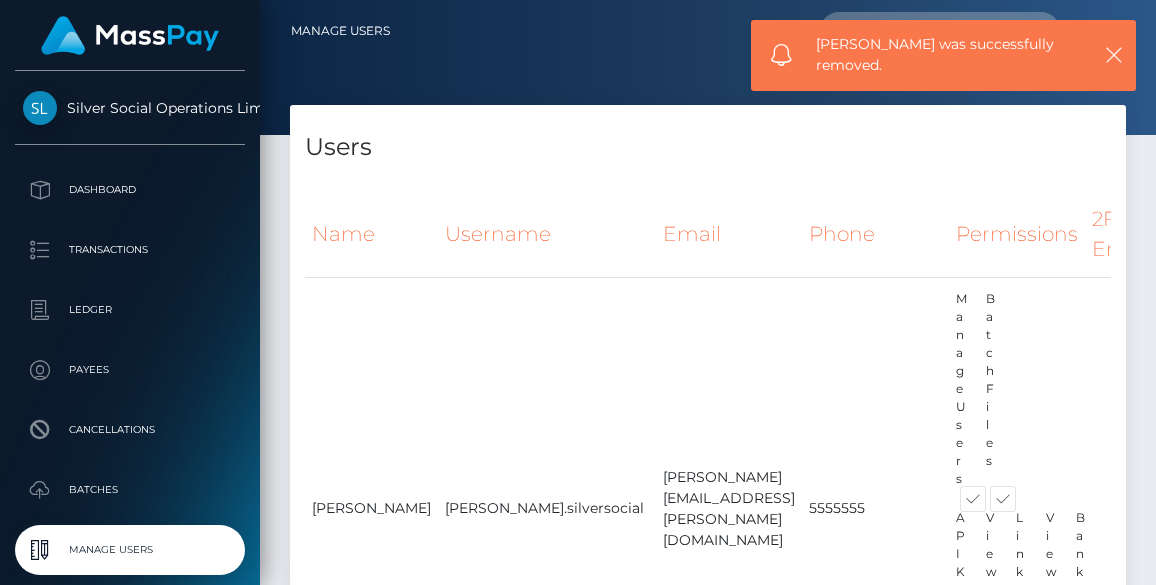 scroll, scrollTop: 0, scrollLeft: 0, axis: both 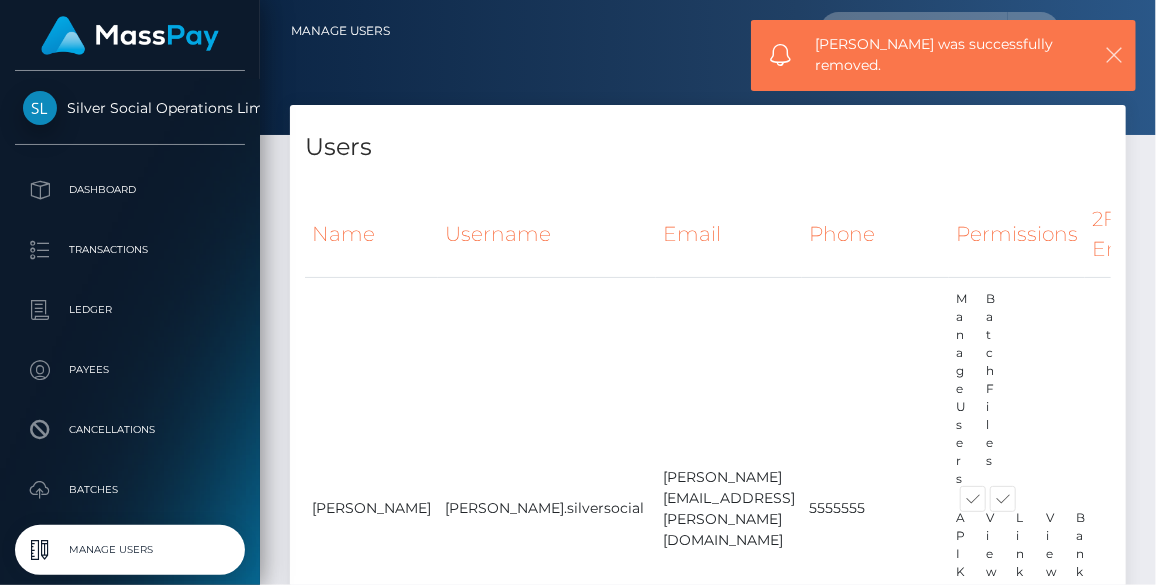 click at bounding box center (1114, 55) 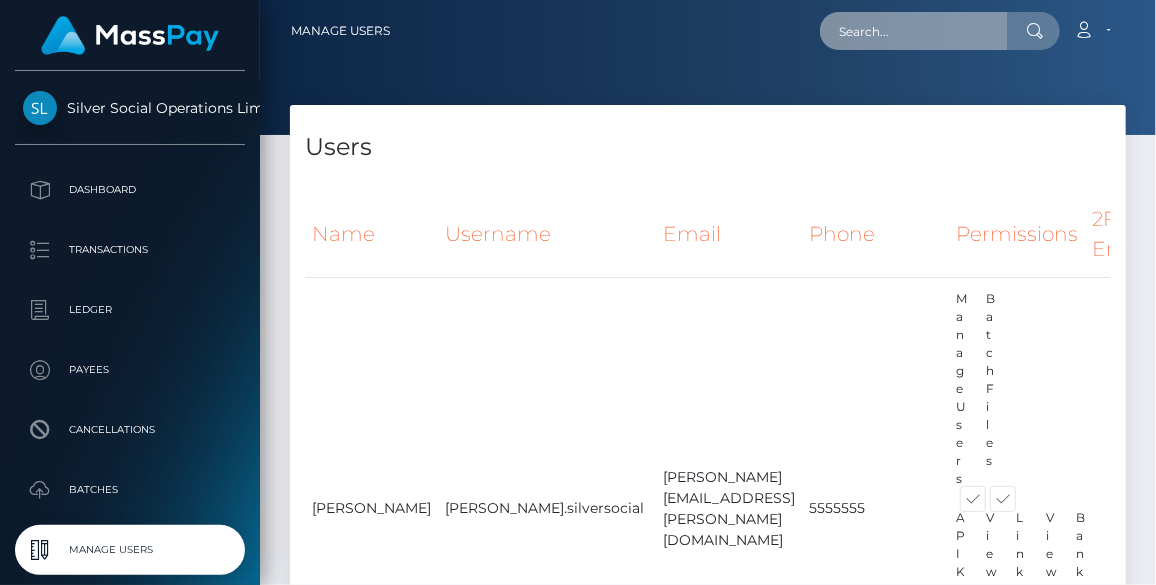 click at bounding box center [914, 31] 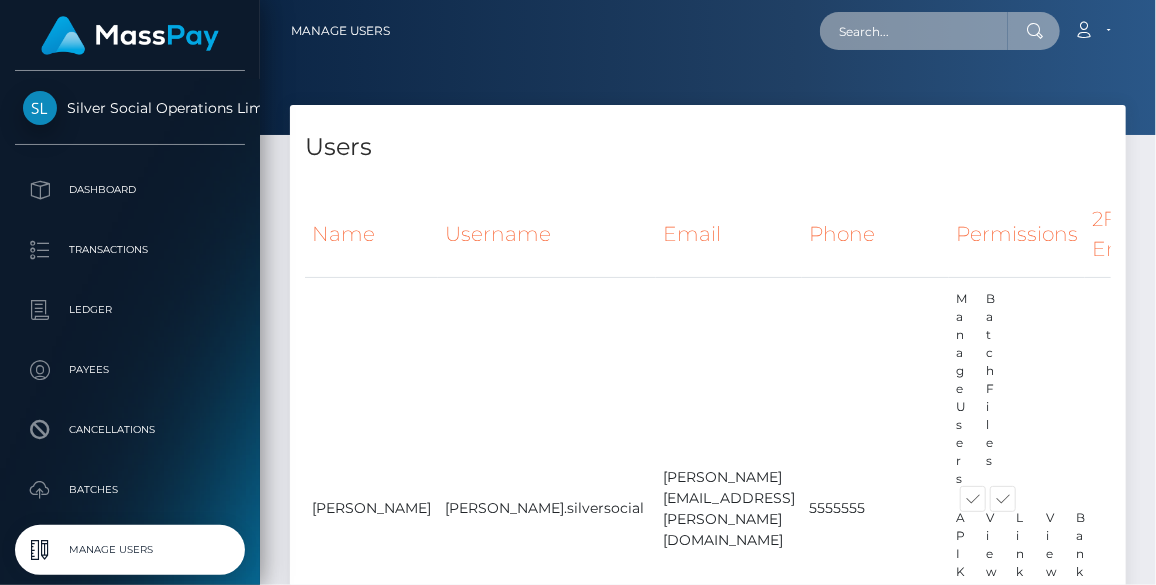 paste on "[PERSON_NAME][EMAIL_ADDRESS][PERSON_NAME][DOMAIN_NAME]" 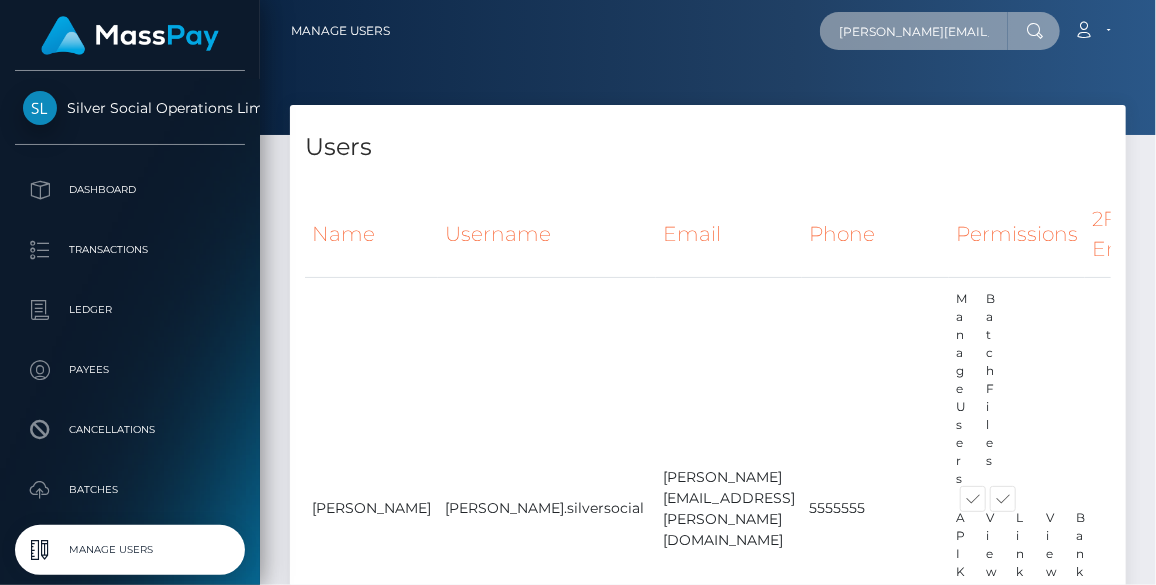 scroll, scrollTop: 0, scrollLeft: 55, axis: horizontal 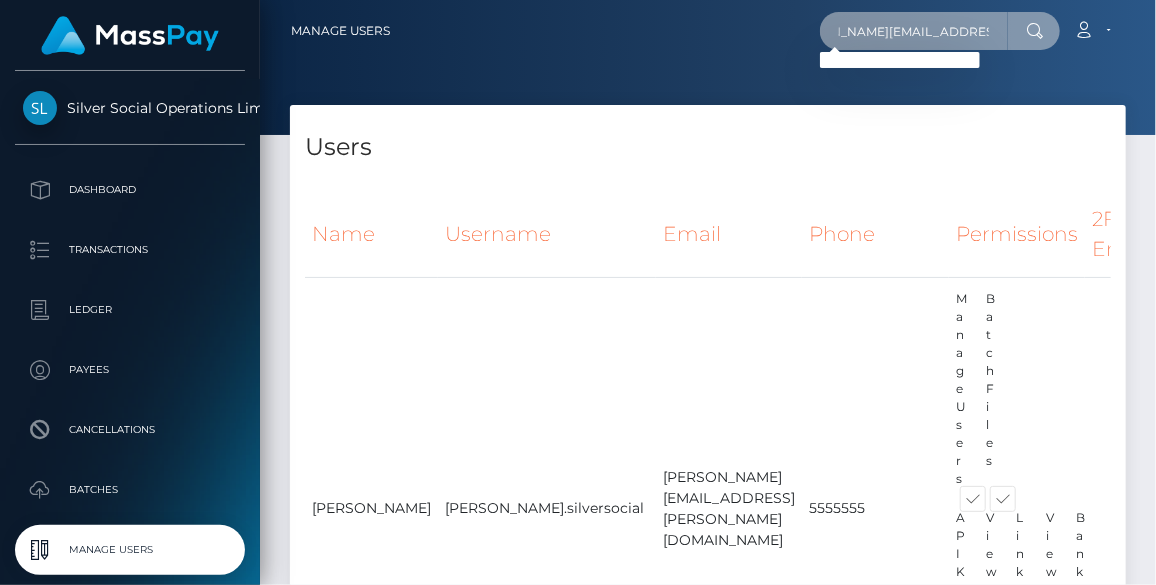 type on "[PERSON_NAME][EMAIL_ADDRESS][PERSON_NAME][DOMAIN_NAME]" 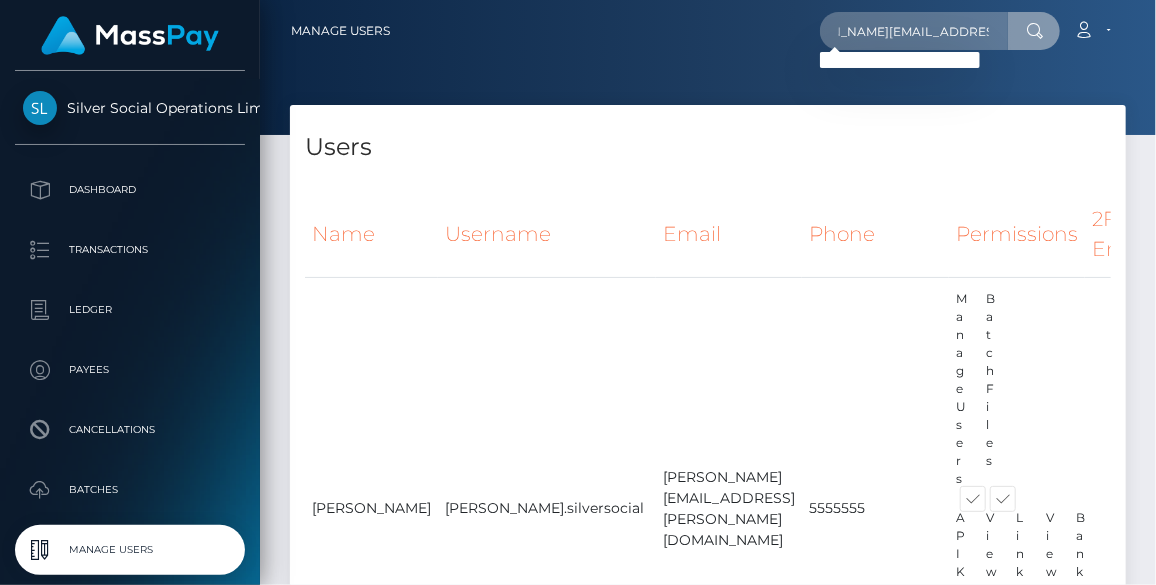 click at bounding box center (1035, 31) 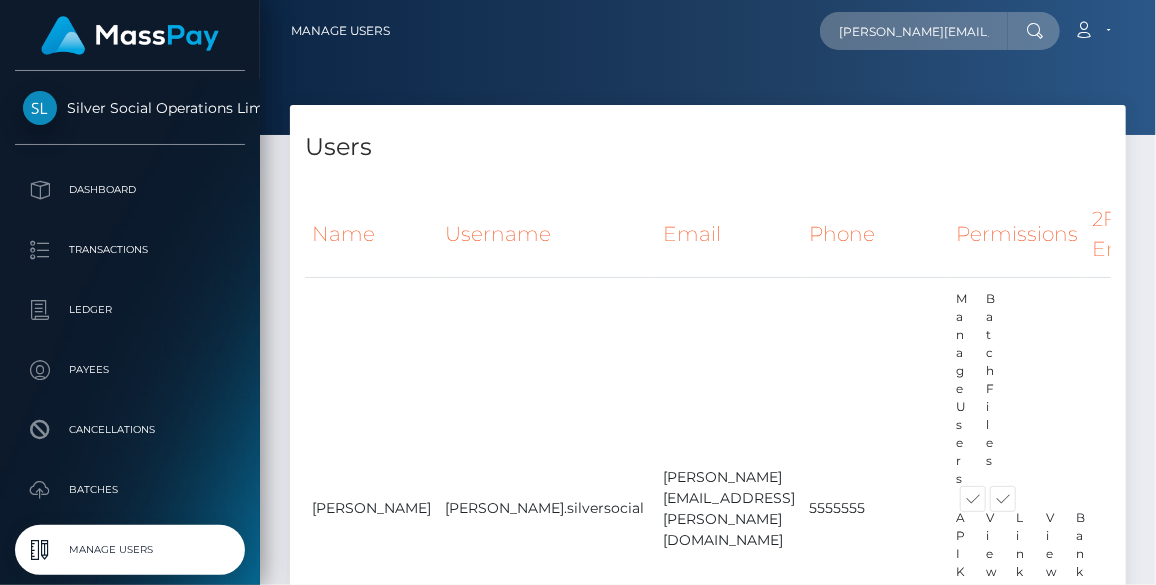 click at bounding box center [1035, 31] 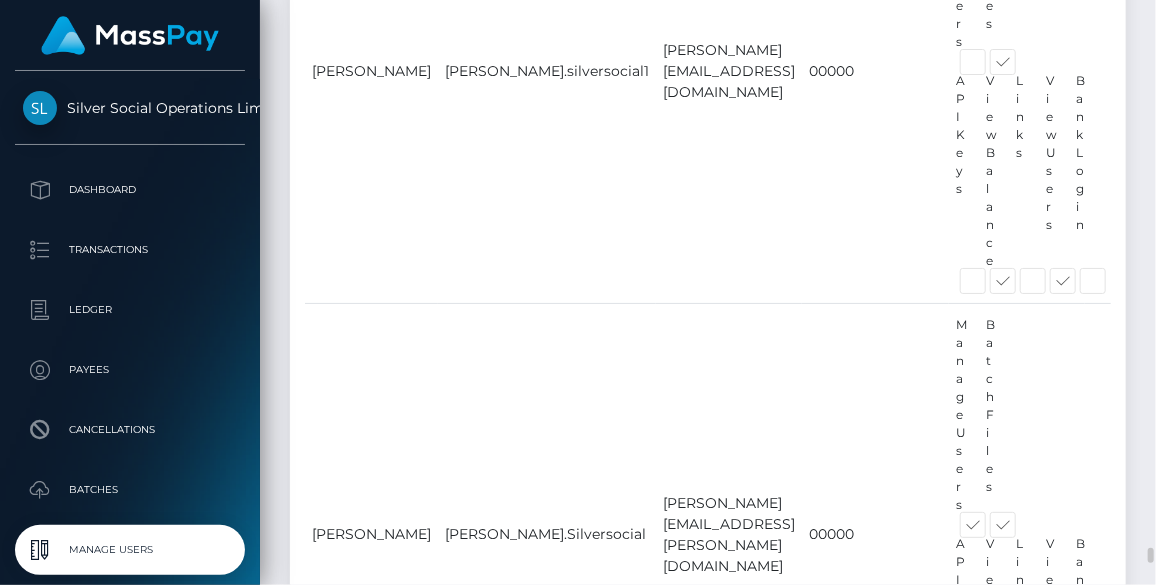 scroll, scrollTop: 21545, scrollLeft: 0, axis: vertical 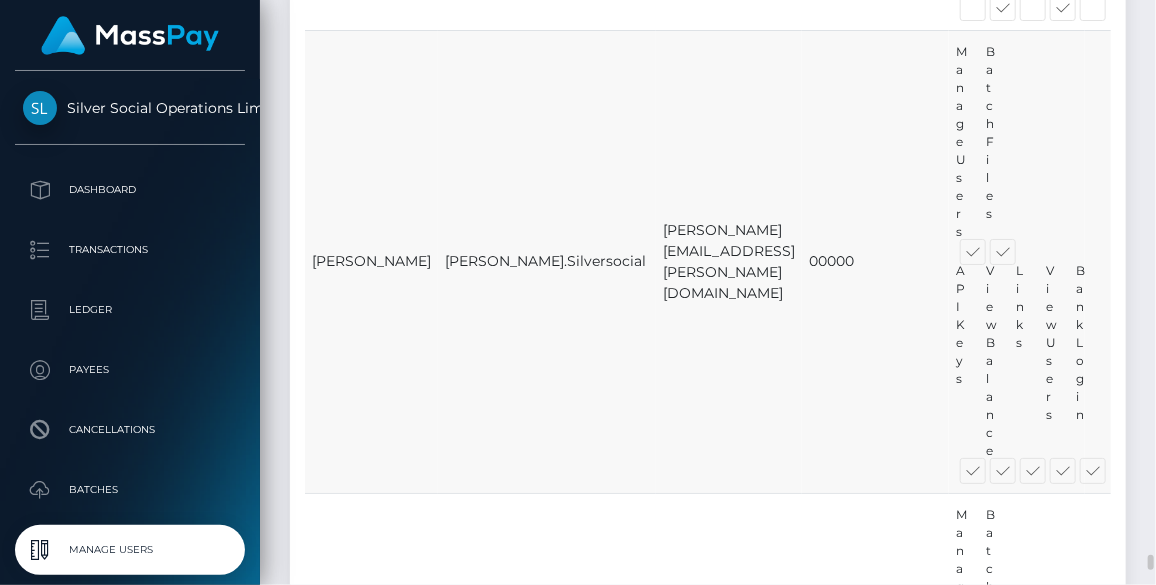 click at bounding box center [986, 470] 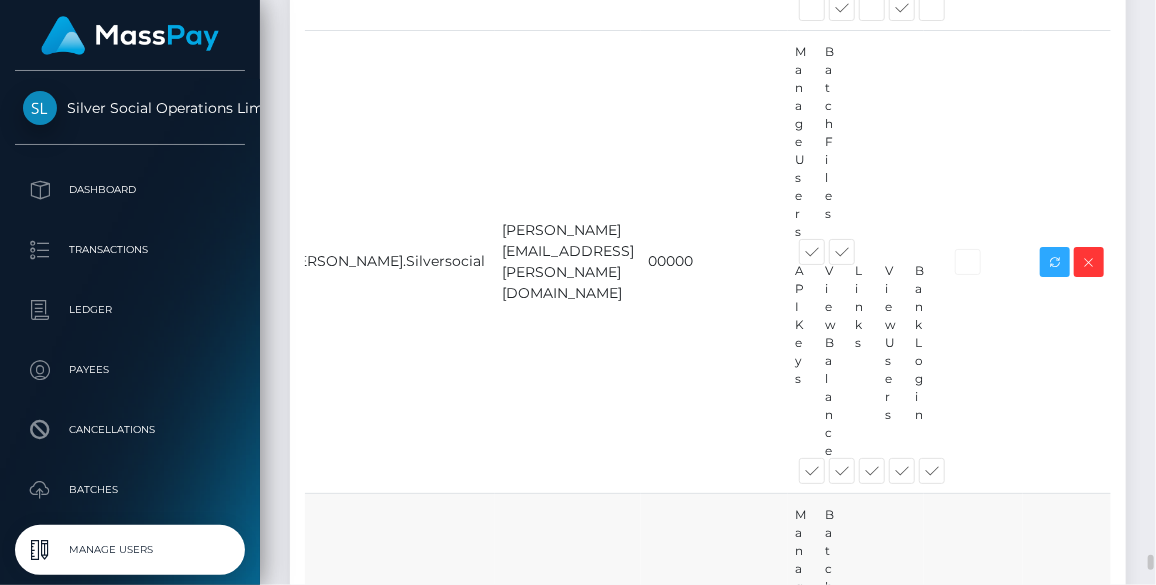 scroll, scrollTop: 0, scrollLeft: 184, axis: horizontal 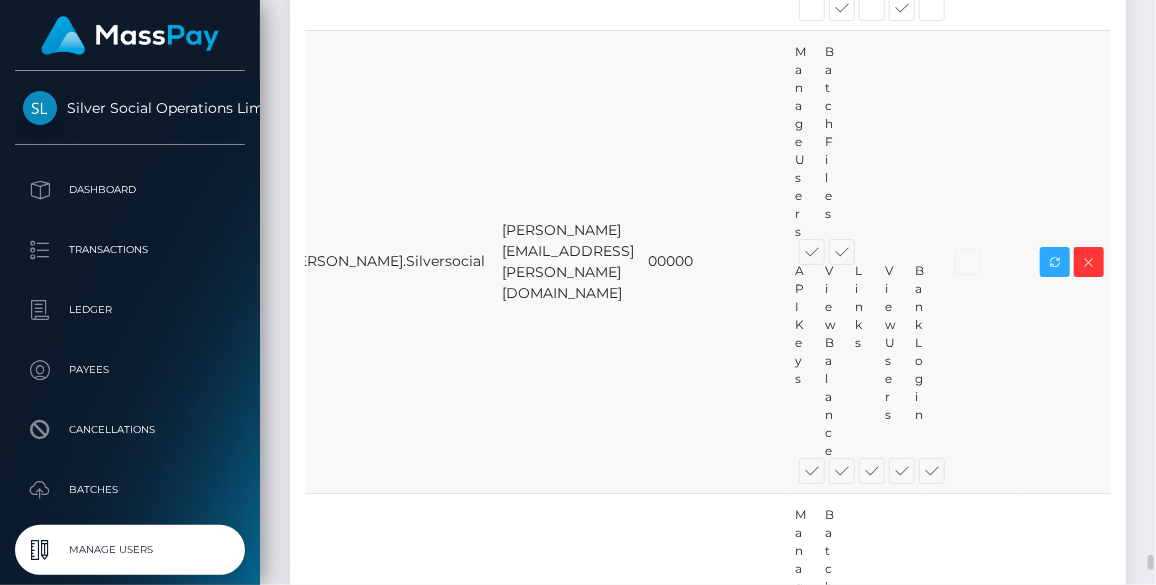 click at bounding box center [915, 470] 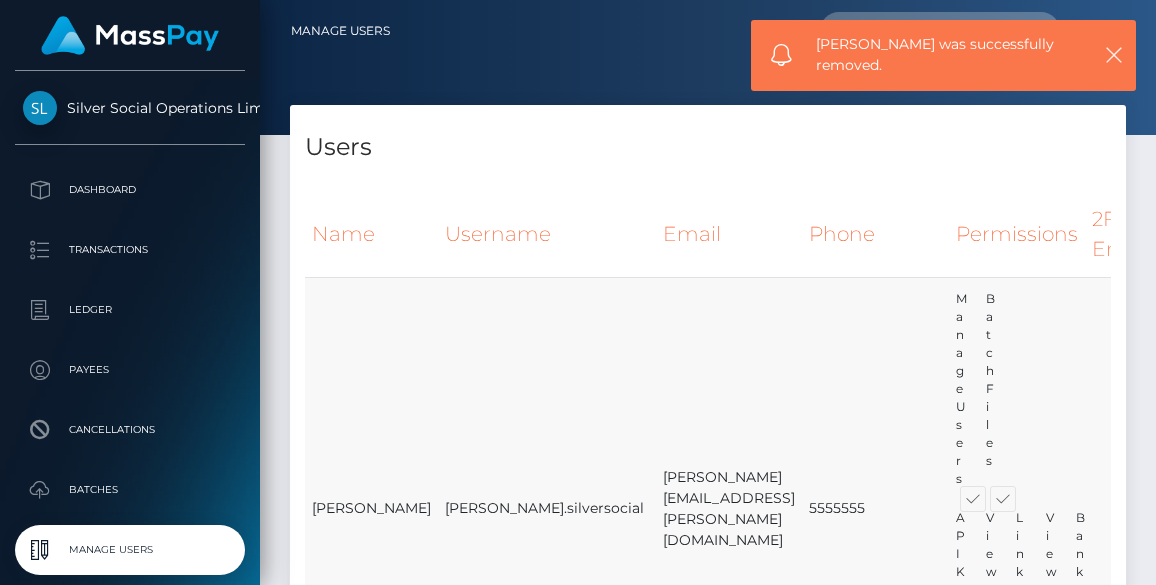 scroll, scrollTop: 0, scrollLeft: 0, axis: both 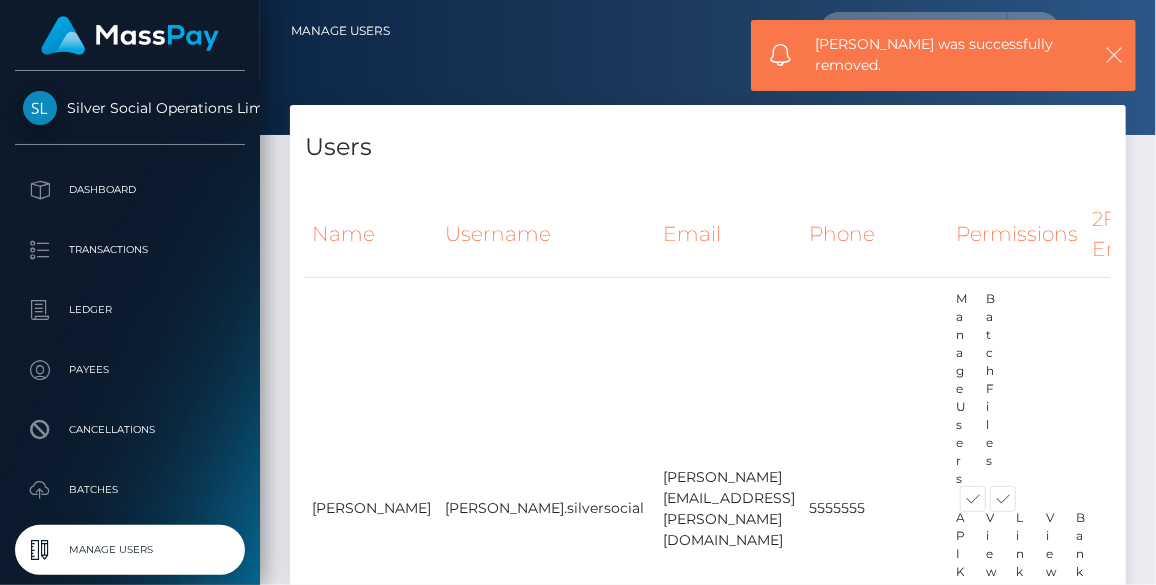 drag, startPoint x: 1103, startPoint y: 49, endPoint x: 1080, endPoint y: 47, distance: 23.086792 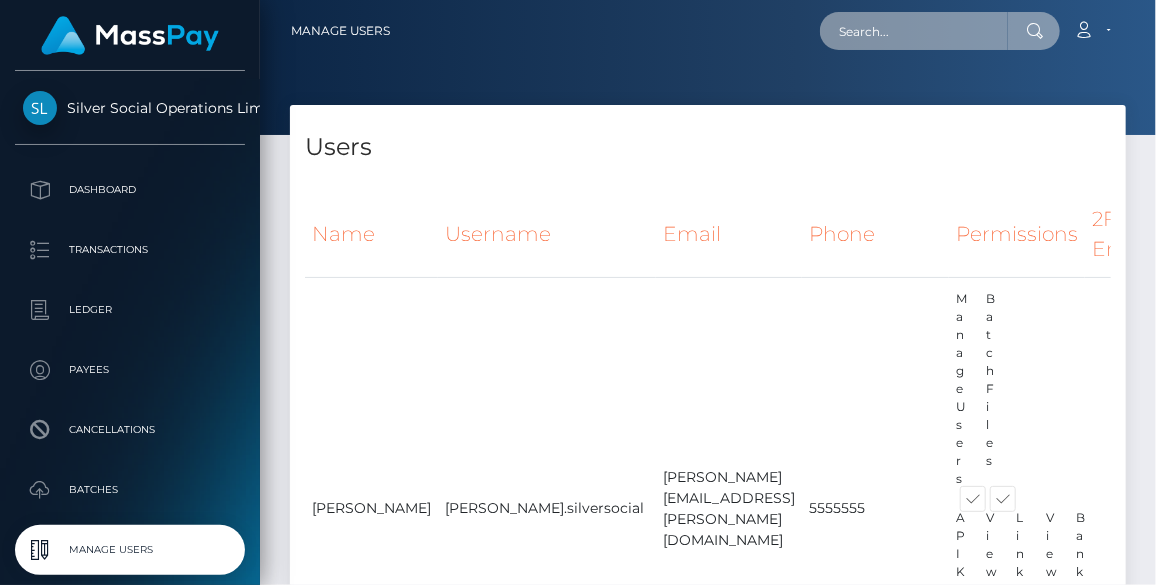 click at bounding box center [914, 31] 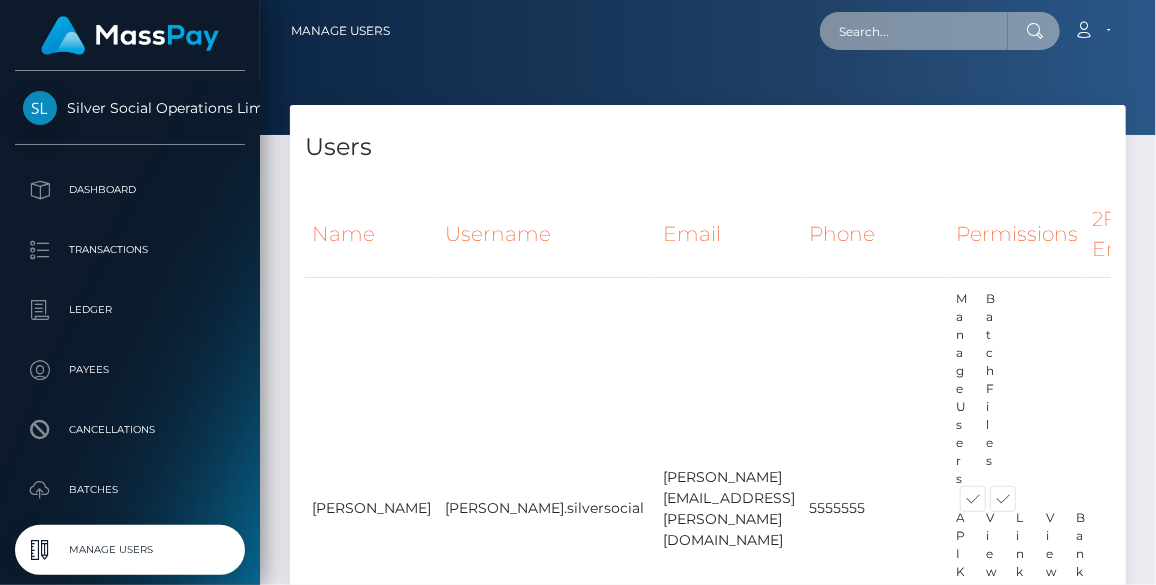 paste on "[PERSON_NAME][EMAIL_ADDRESS][PERSON_NAME][DOMAIN_NAME]" 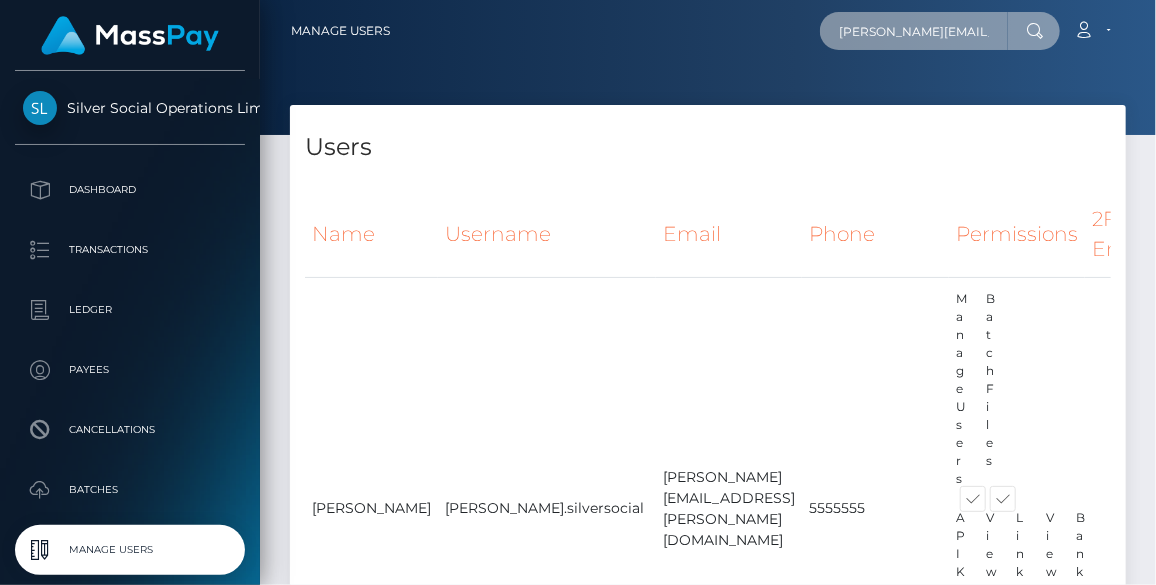 scroll, scrollTop: 0, scrollLeft: 55, axis: horizontal 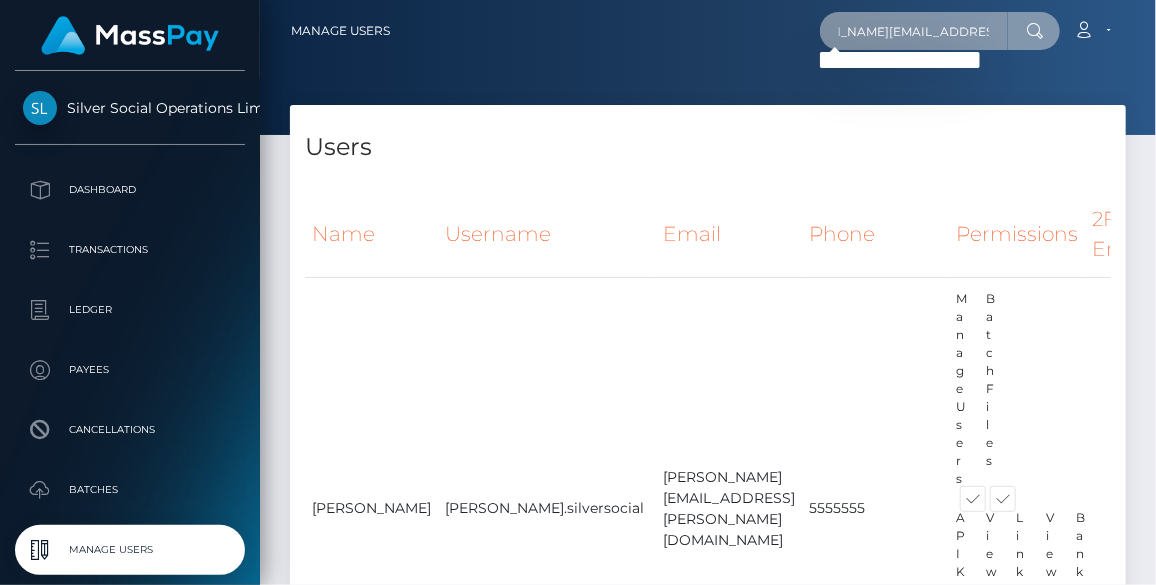 type on "[PERSON_NAME][EMAIL_ADDRESS][PERSON_NAME][DOMAIN_NAME]" 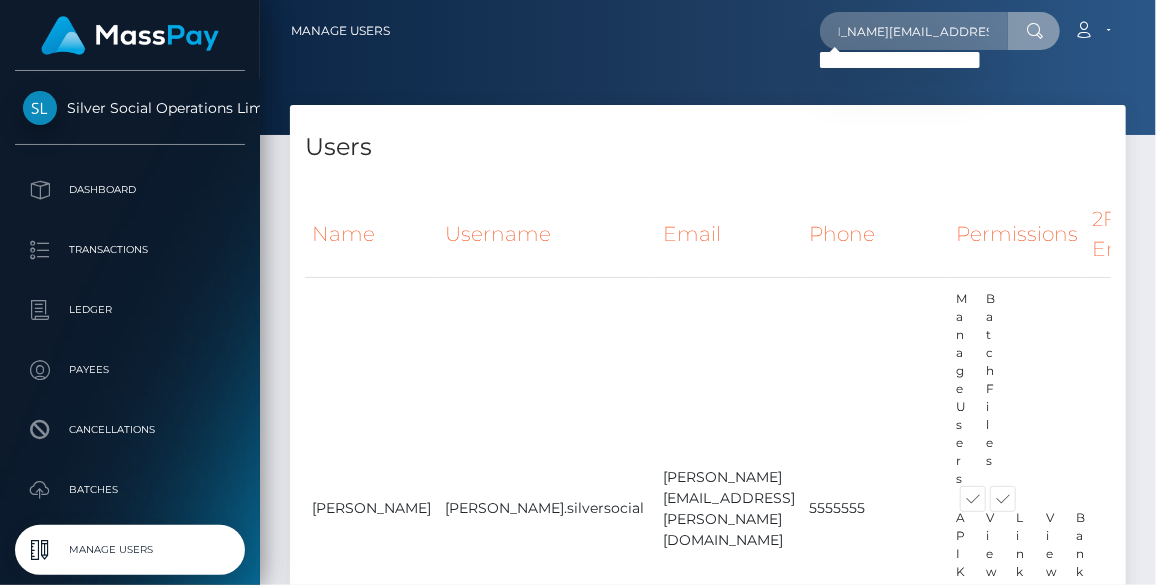 click at bounding box center (1035, 31) 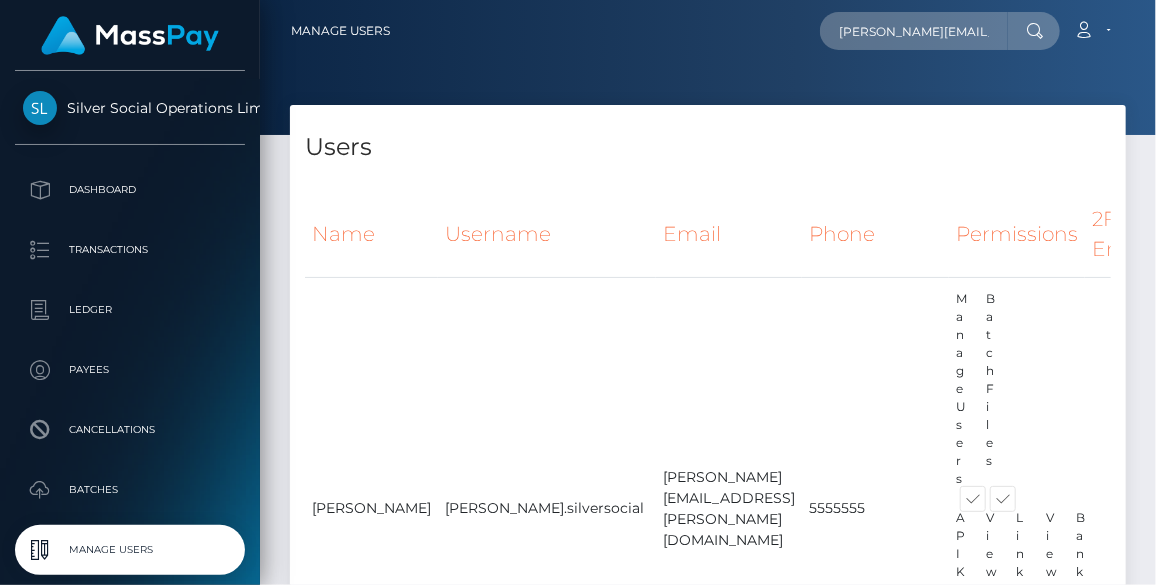 click at bounding box center [1035, 31] 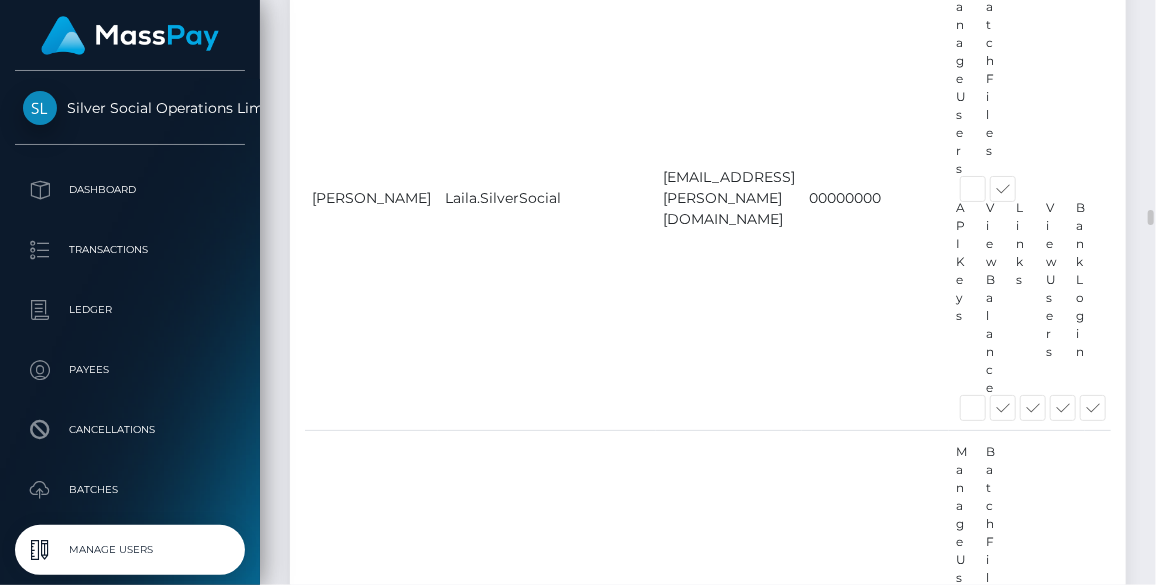 scroll, scrollTop: 8545, scrollLeft: 0, axis: vertical 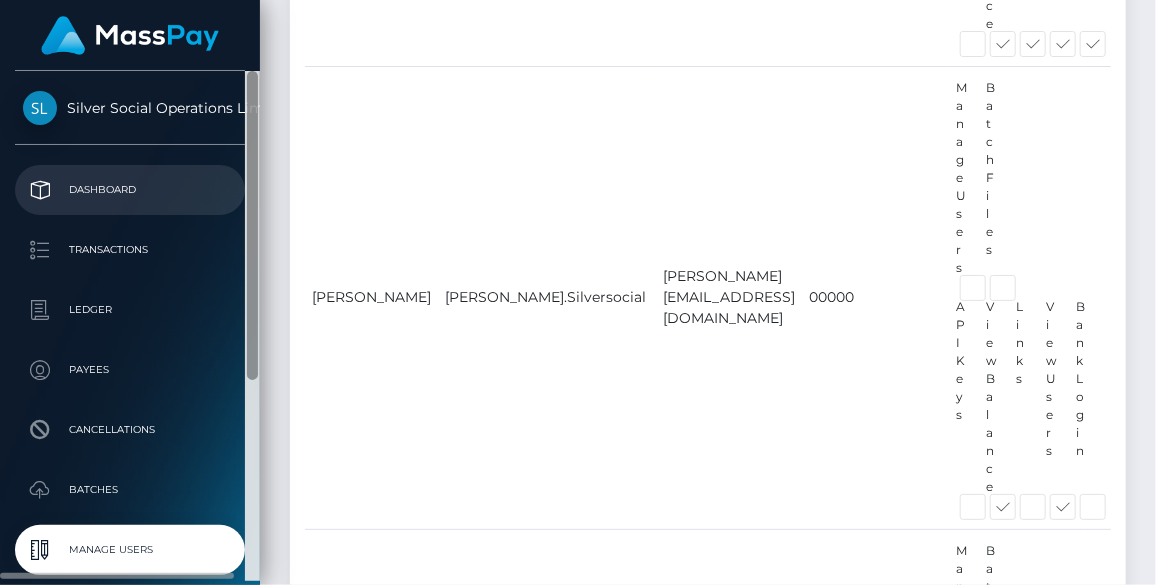 drag, startPoint x: 249, startPoint y: 173, endPoint x: 201, endPoint y: 176, distance: 48.09366 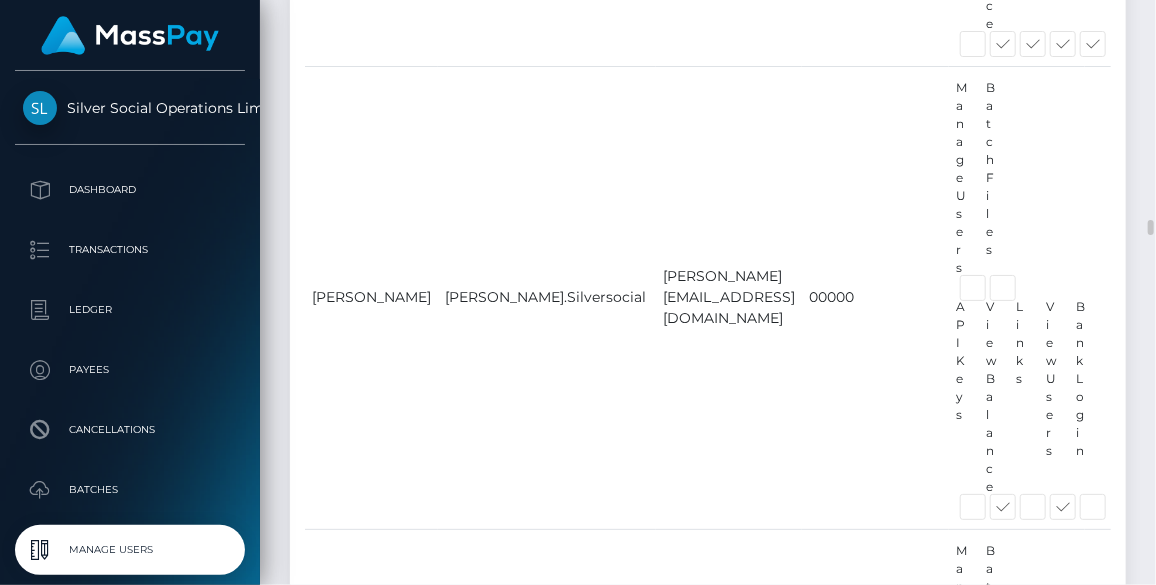 click on "Users
Name
Username
Email
Phone
Permissions
2FA Enabled
Actions" at bounding box center (708, 2829) 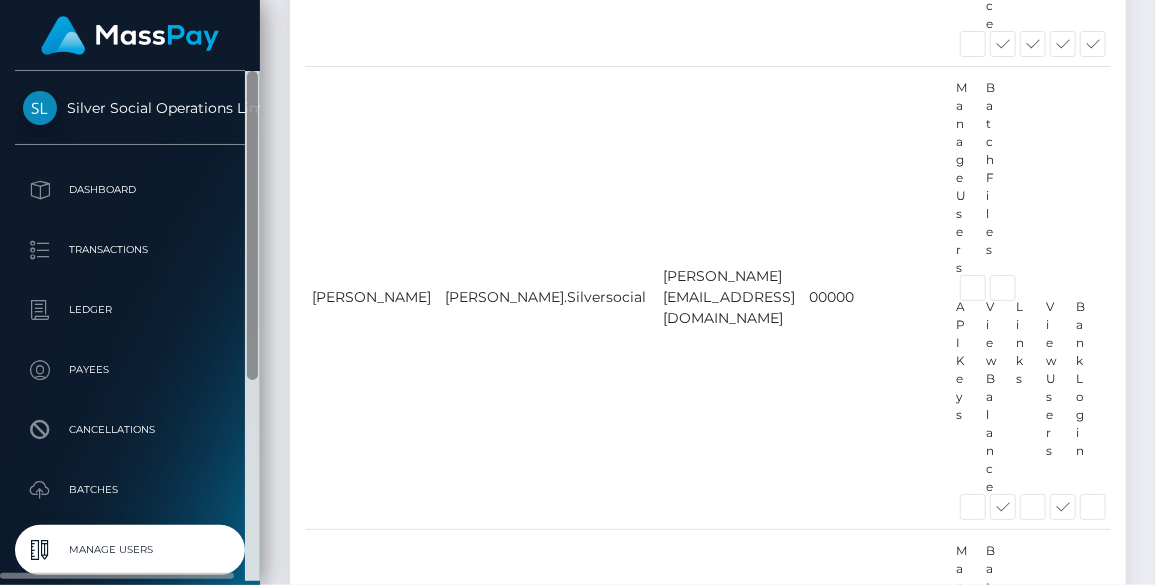 drag, startPoint x: 284, startPoint y: 195, endPoint x: 258, endPoint y: 190, distance: 26.476404 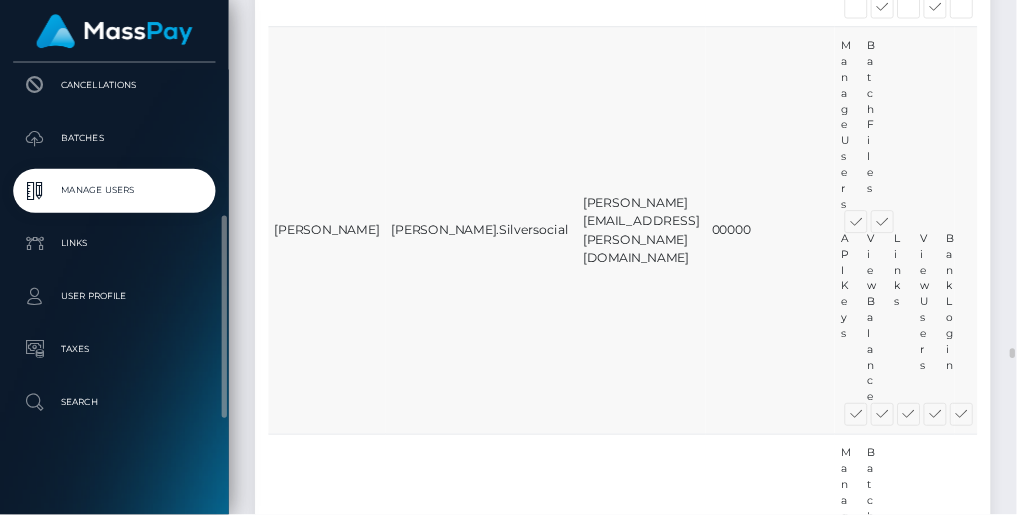 scroll, scrollTop: 21454, scrollLeft: 0, axis: vertical 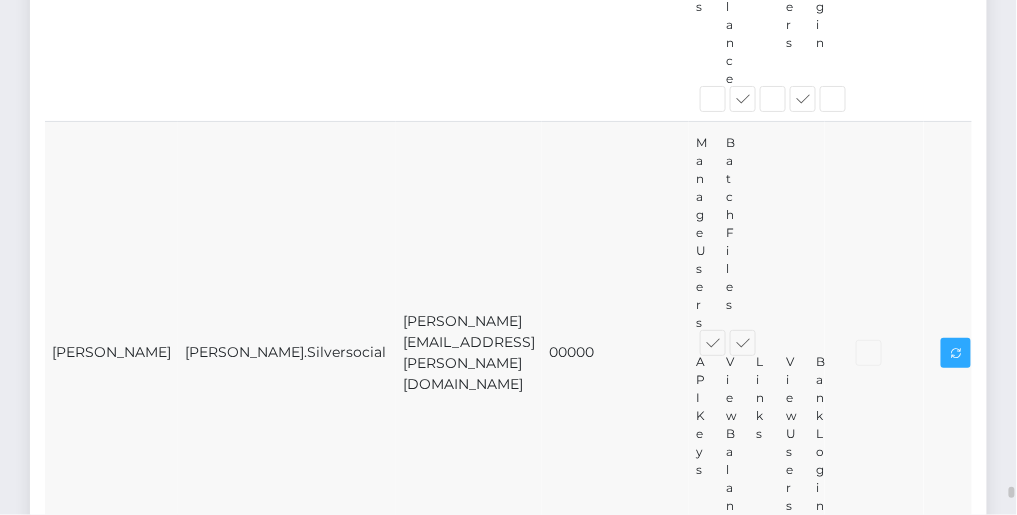 click on "marlon.fernandez@patrianna.com" at bounding box center [469, 352] 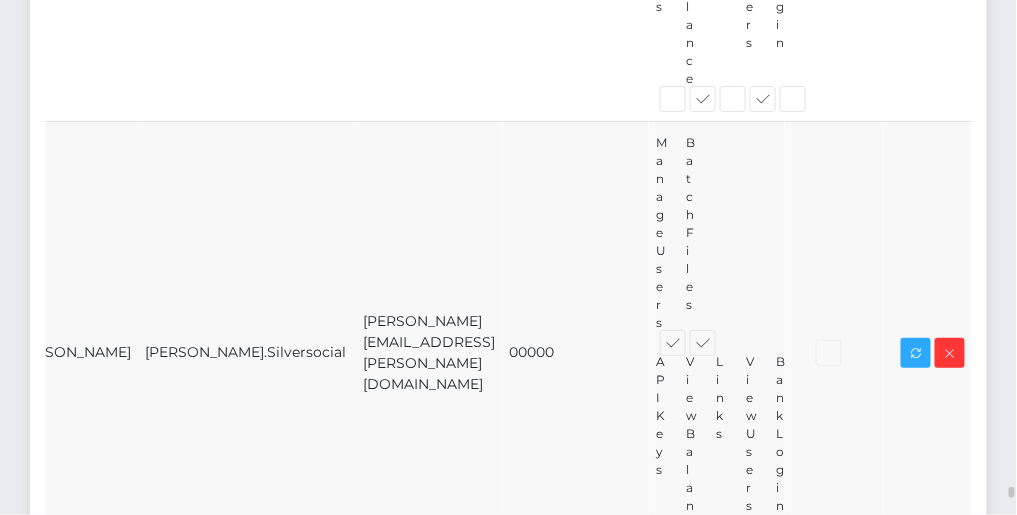 scroll, scrollTop: 0, scrollLeft: 323, axis: horizontal 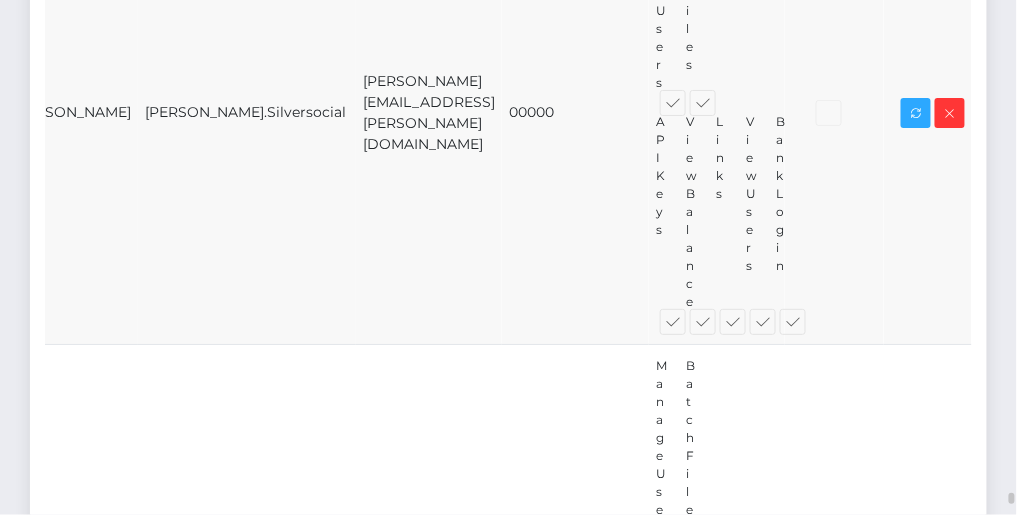 click at bounding box center [781, 326] 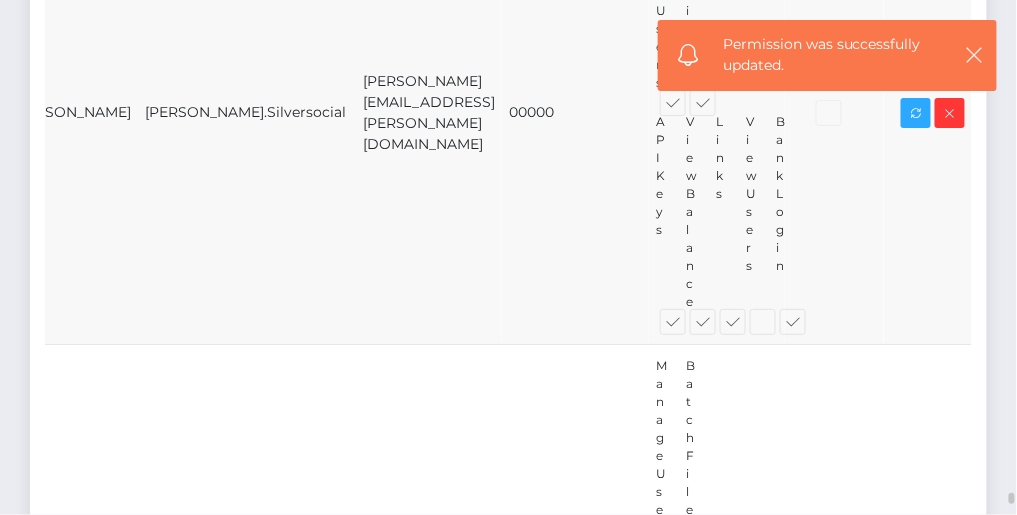 click at bounding box center (686, 321) 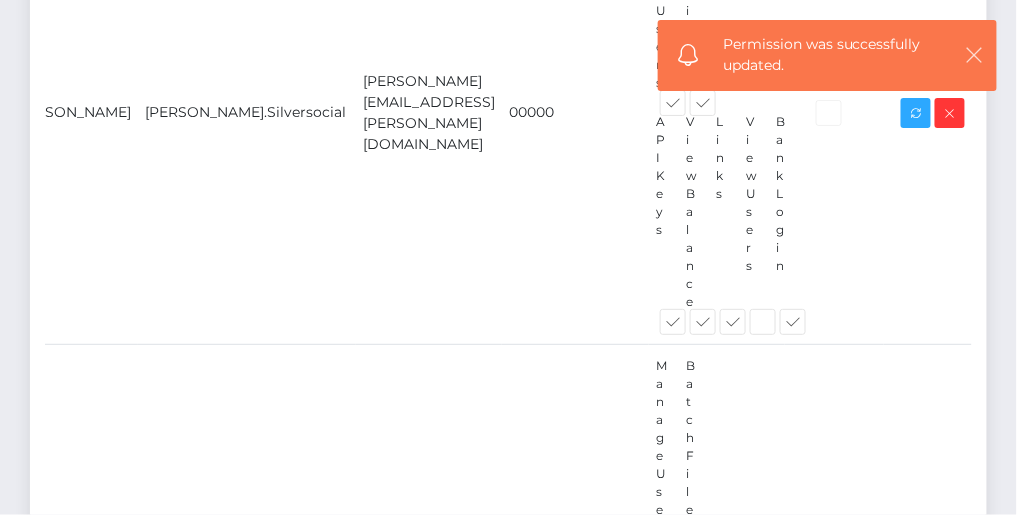 click at bounding box center [975, 55] 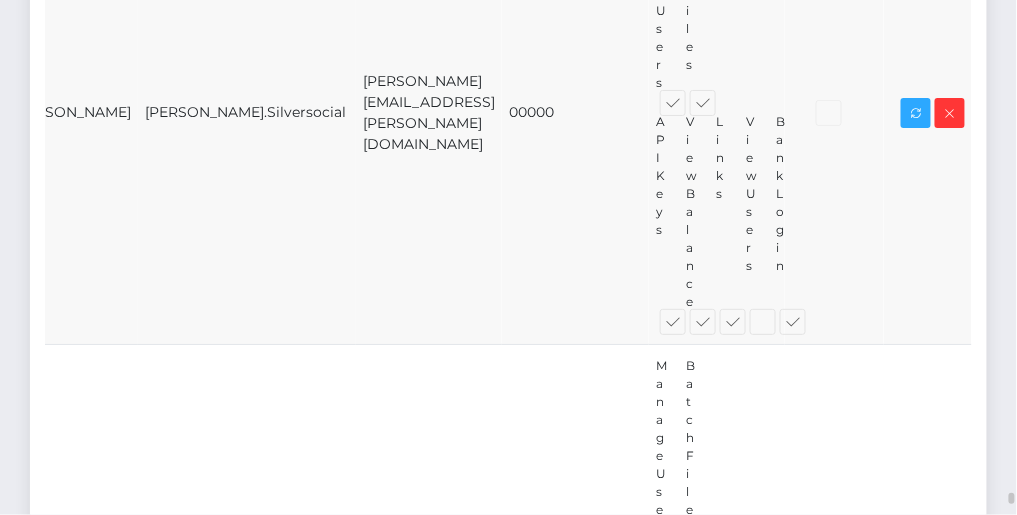 click at bounding box center (686, 321) 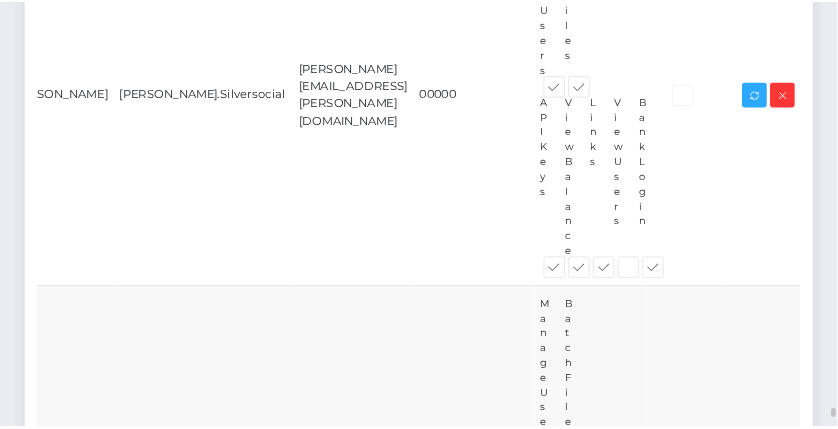 scroll, scrollTop: 21614, scrollLeft: 0, axis: vertical 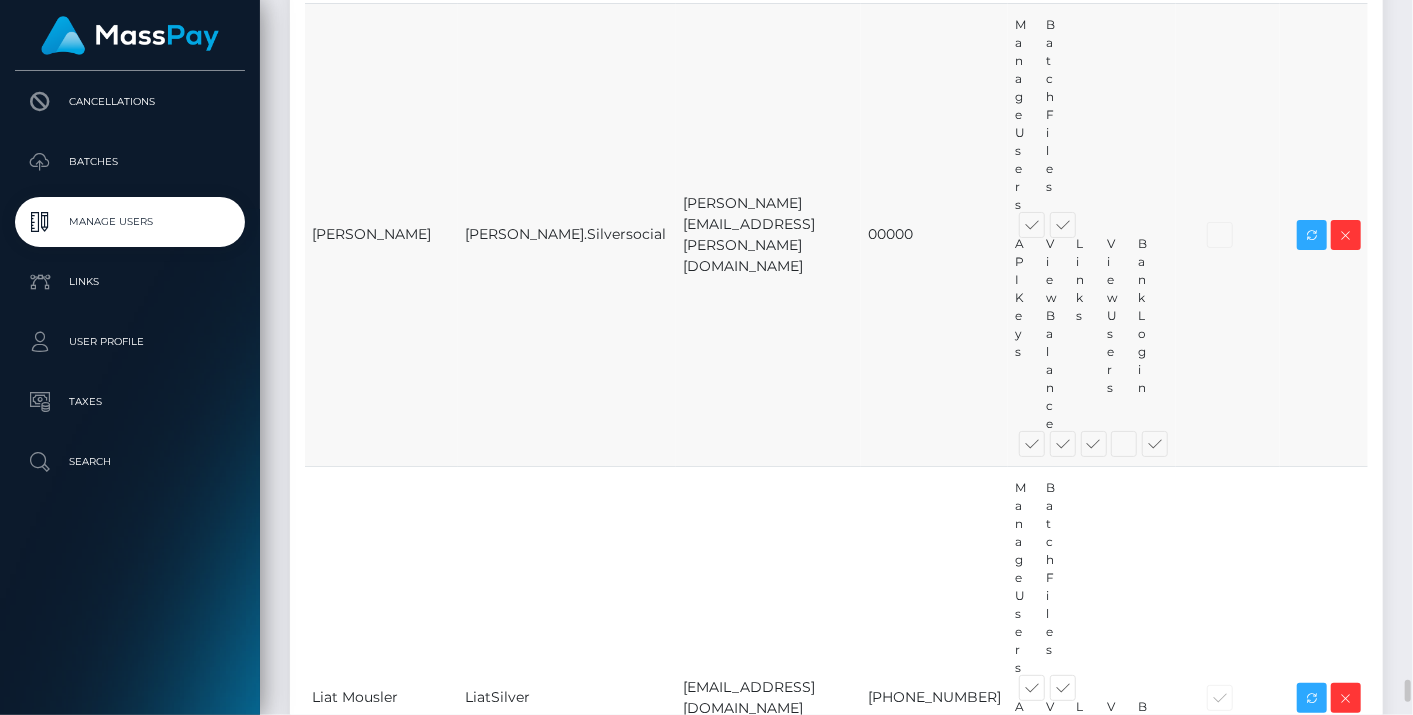 click at bounding box center [1173, 448] 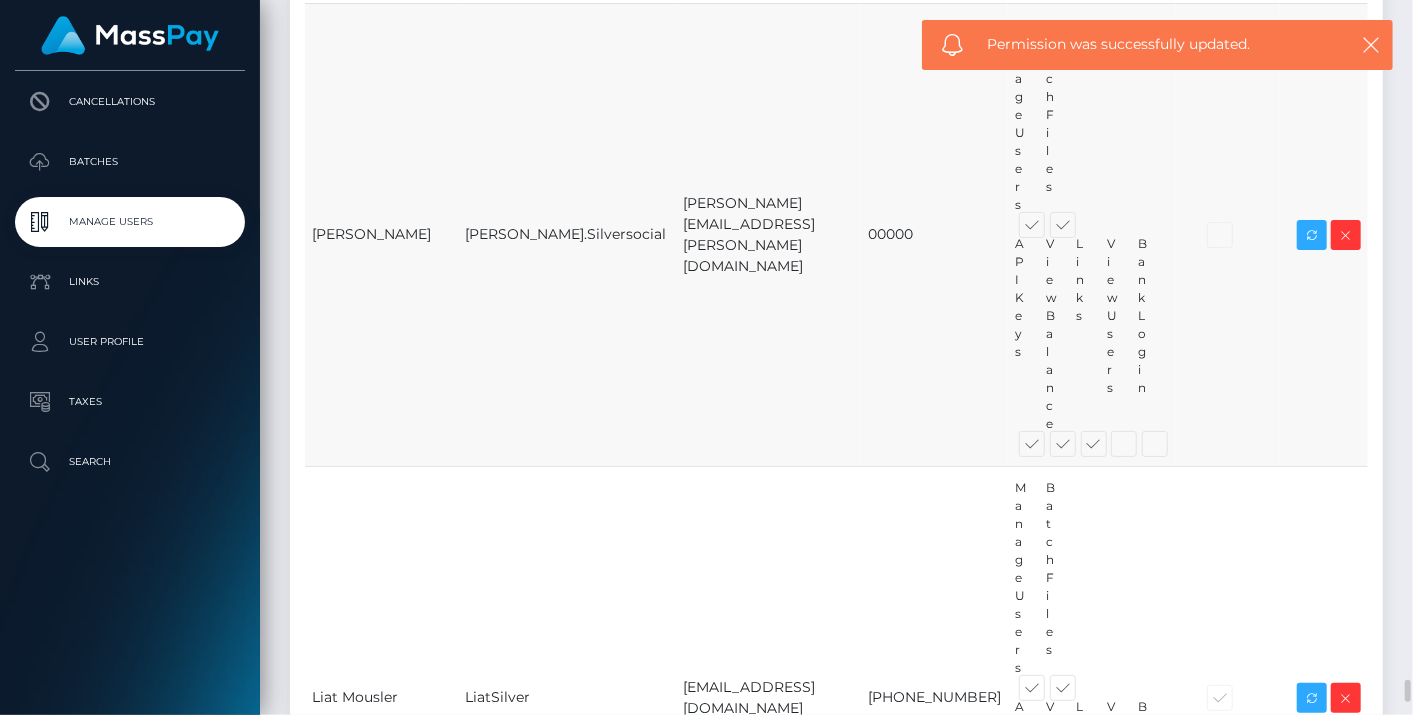 click at bounding box center [1046, 443] 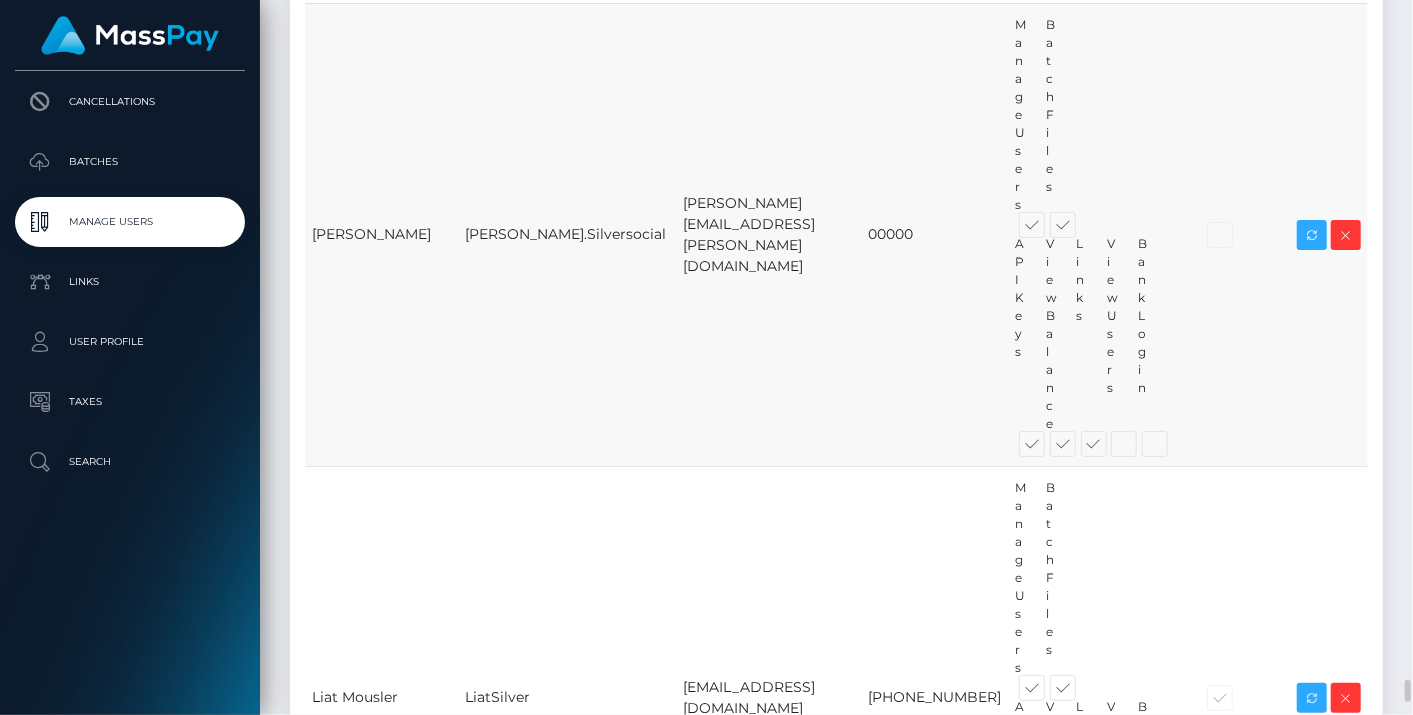 click at bounding box center (1046, 443) 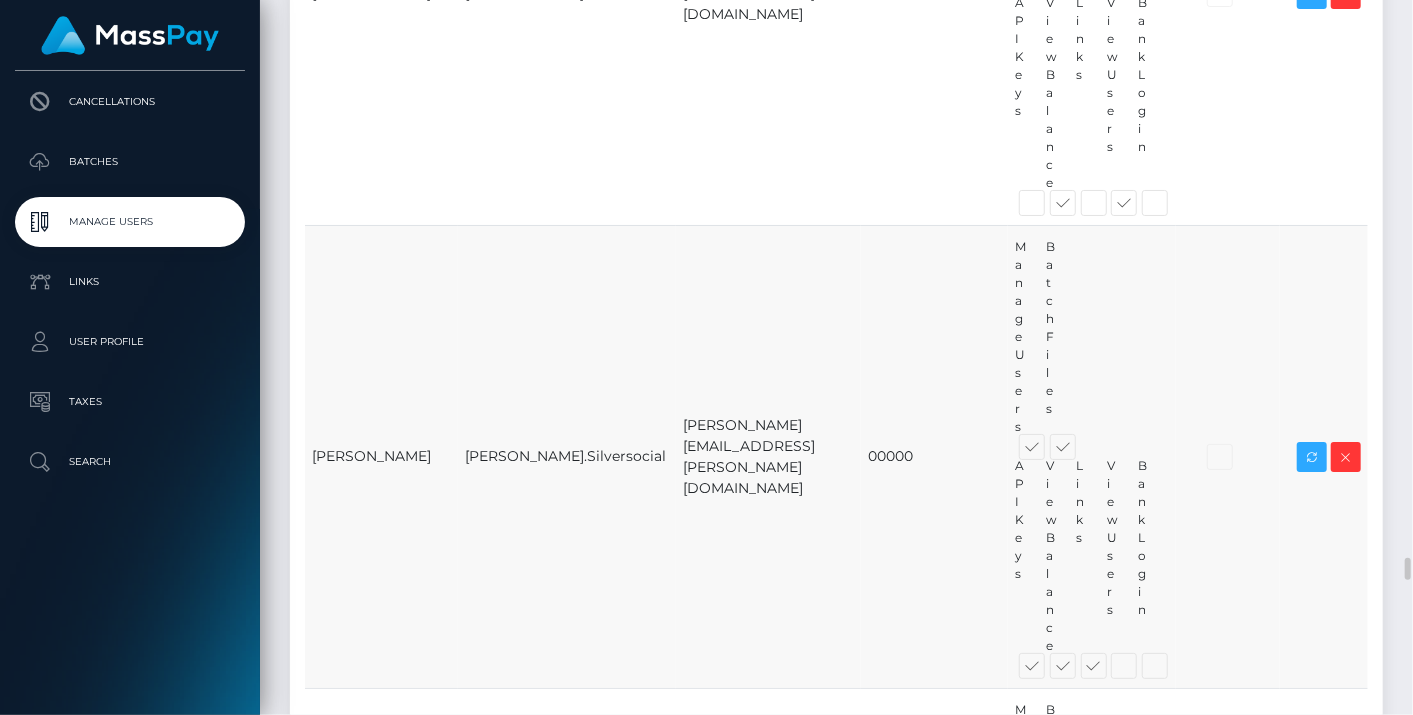 scroll, scrollTop: 21239, scrollLeft: 0, axis: vertical 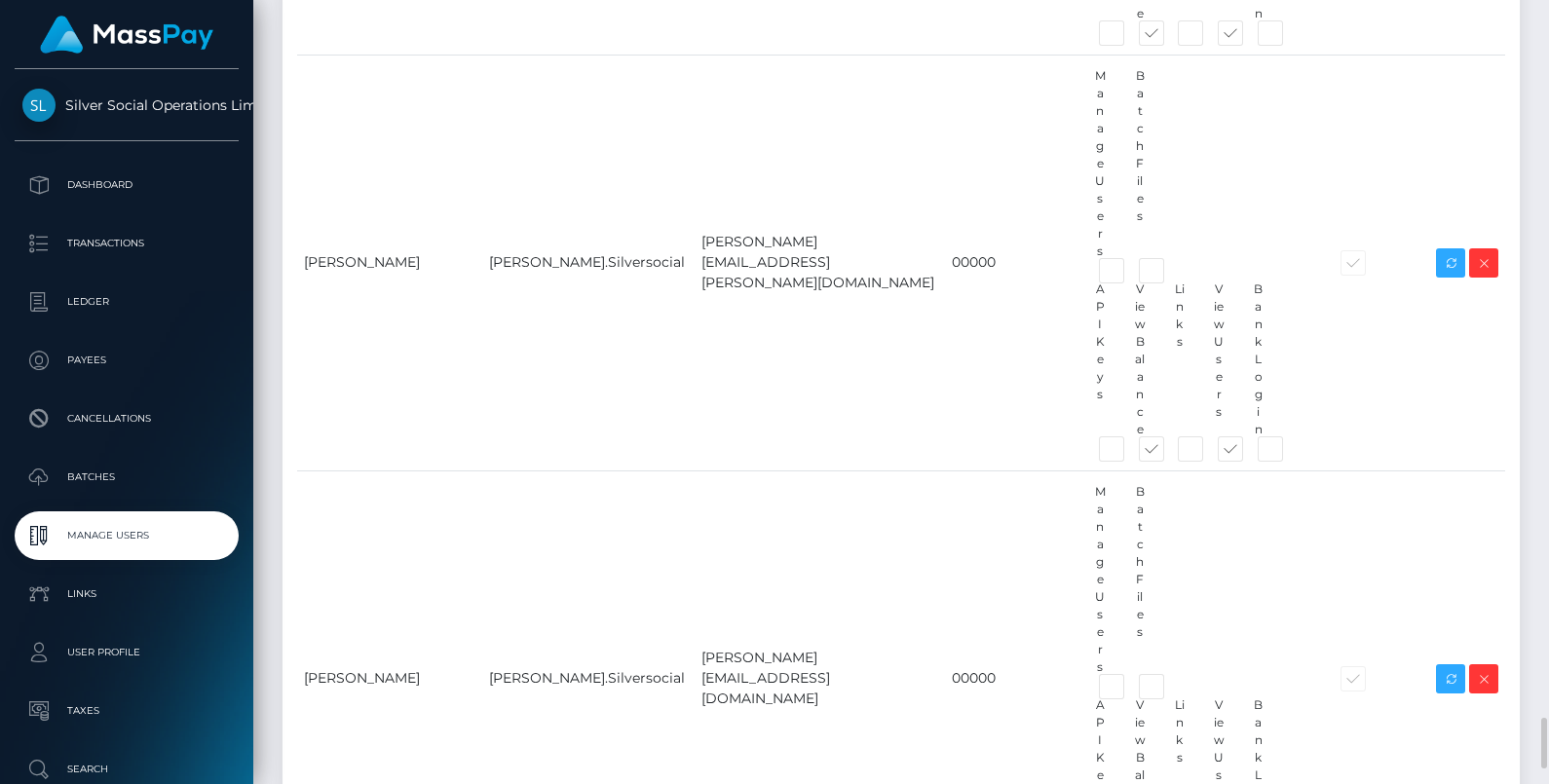 click at bounding box center (1129, 8770) 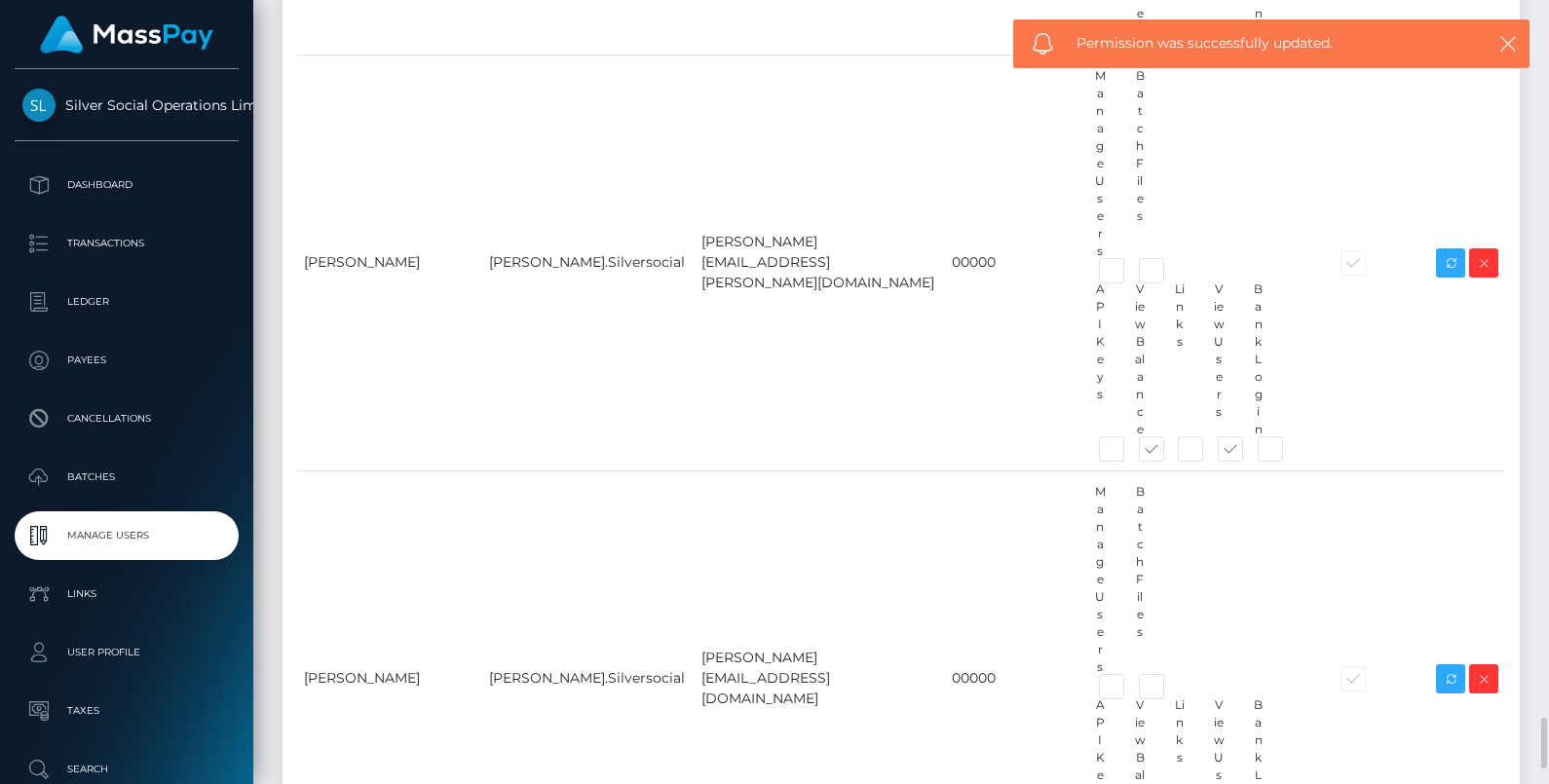 click at bounding box center [1248, 8770] 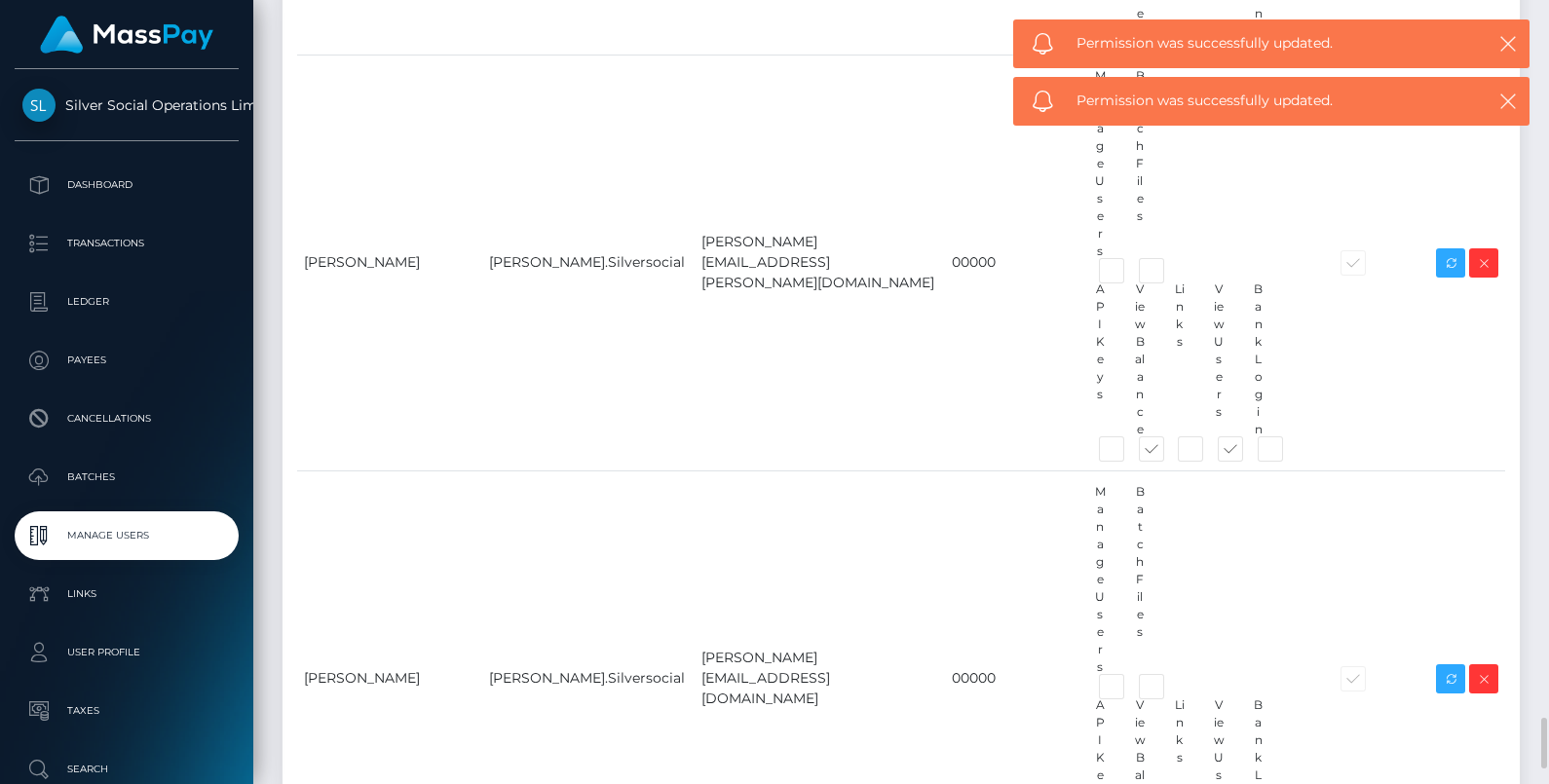drag, startPoint x: 1124, startPoint y: 517, endPoint x: 1135, endPoint y: 565, distance: 49.244289 